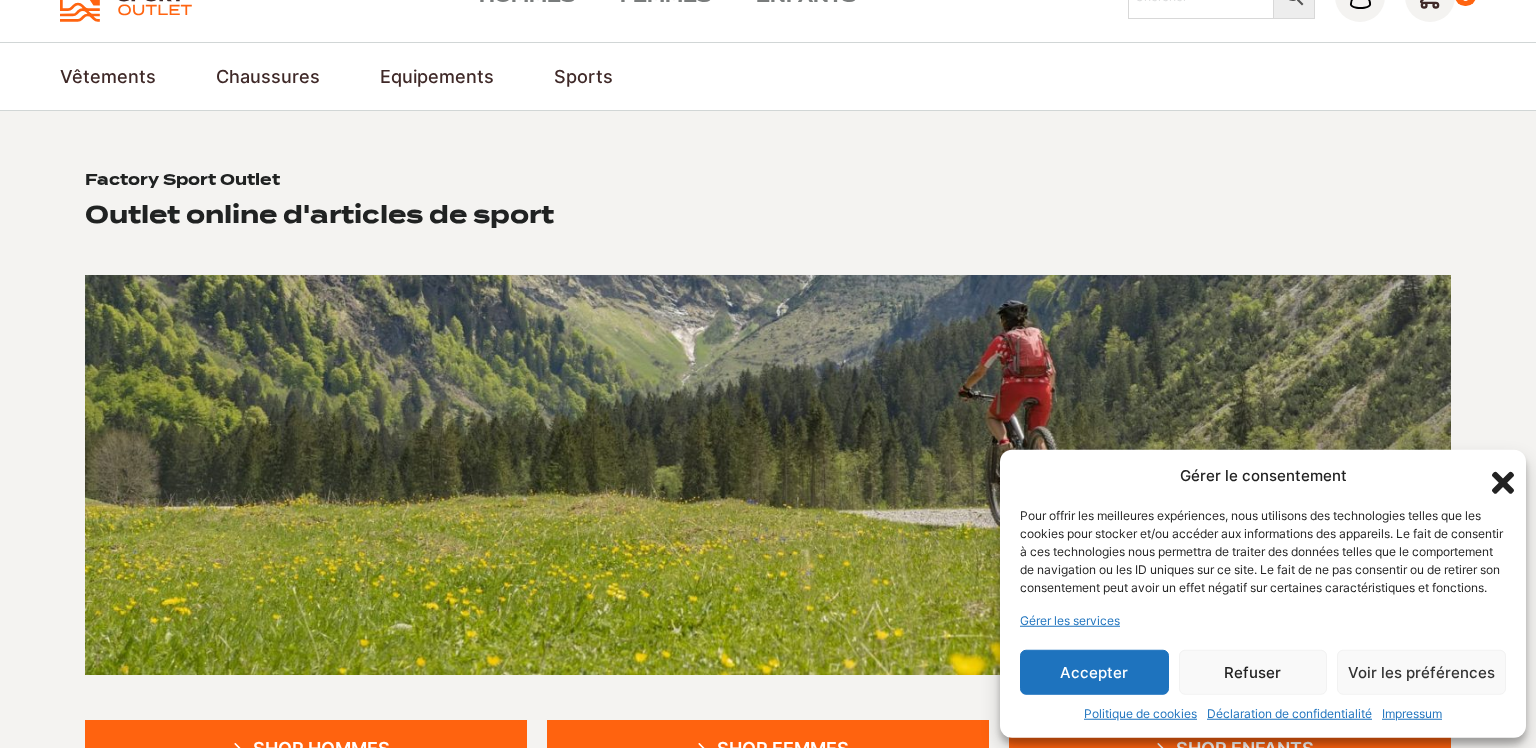 scroll, scrollTop: 0, scrollLeft: 0, axis: both 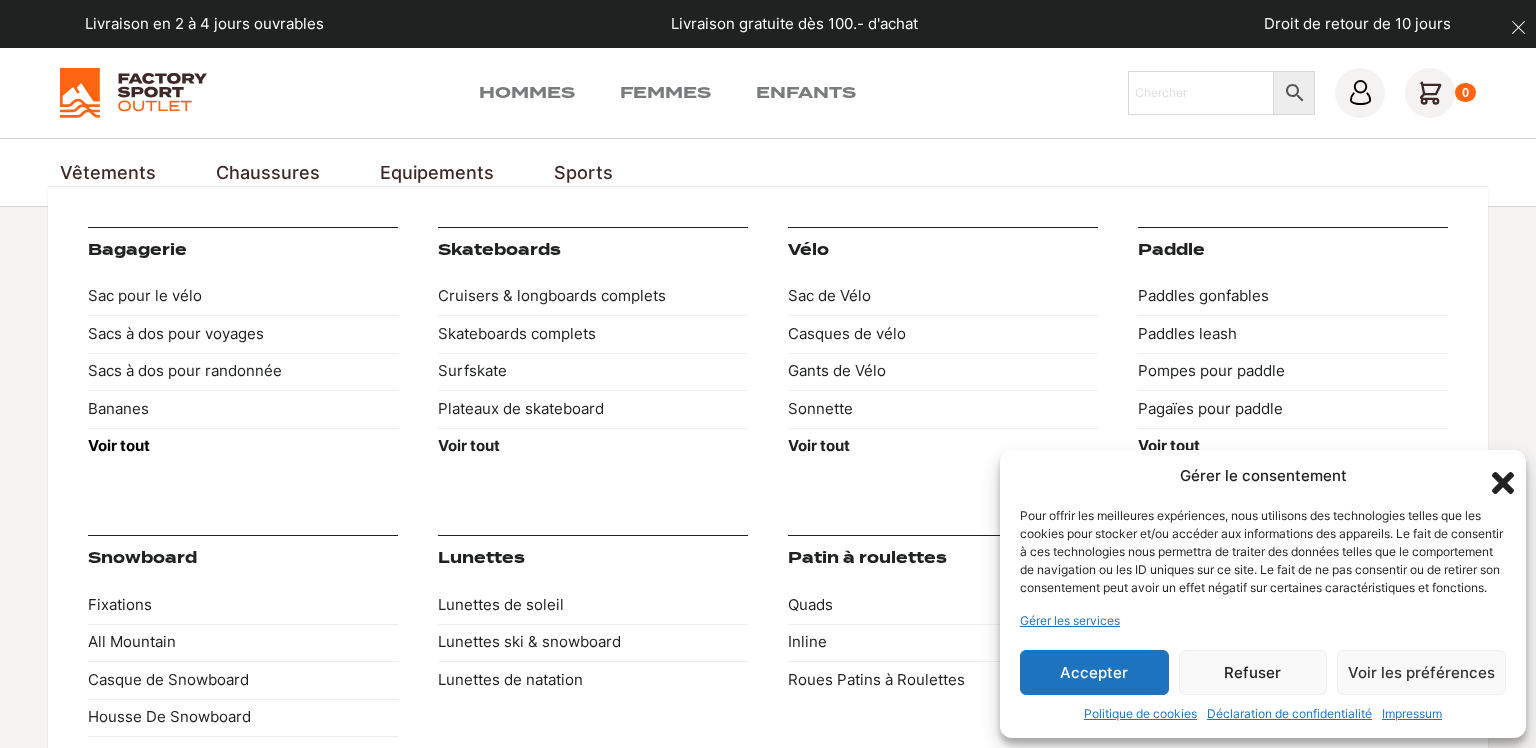 click on "Voir tout" at bounding box center [119, 445] 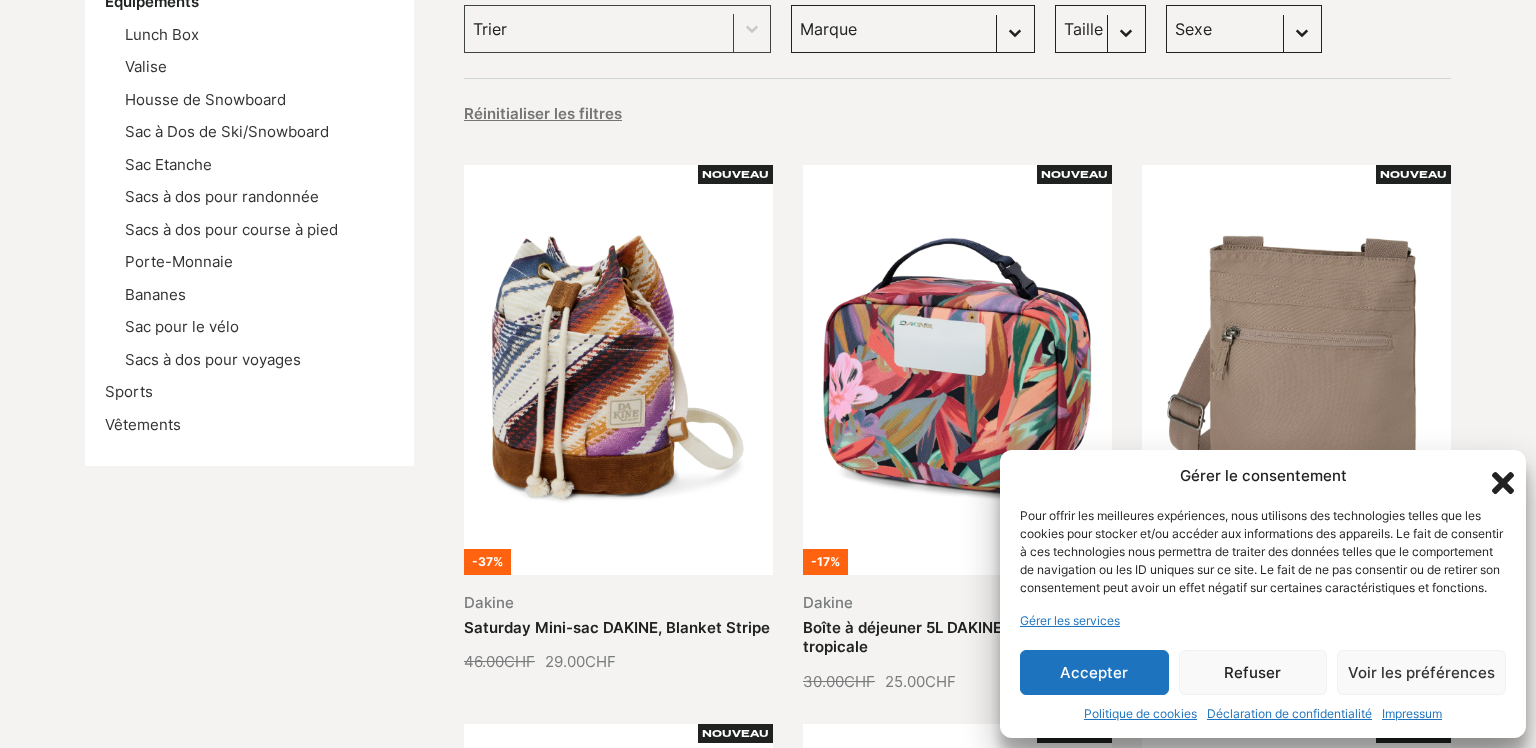 scroll, scrollTop: 387, scrollLeft: 0, axis: vertical 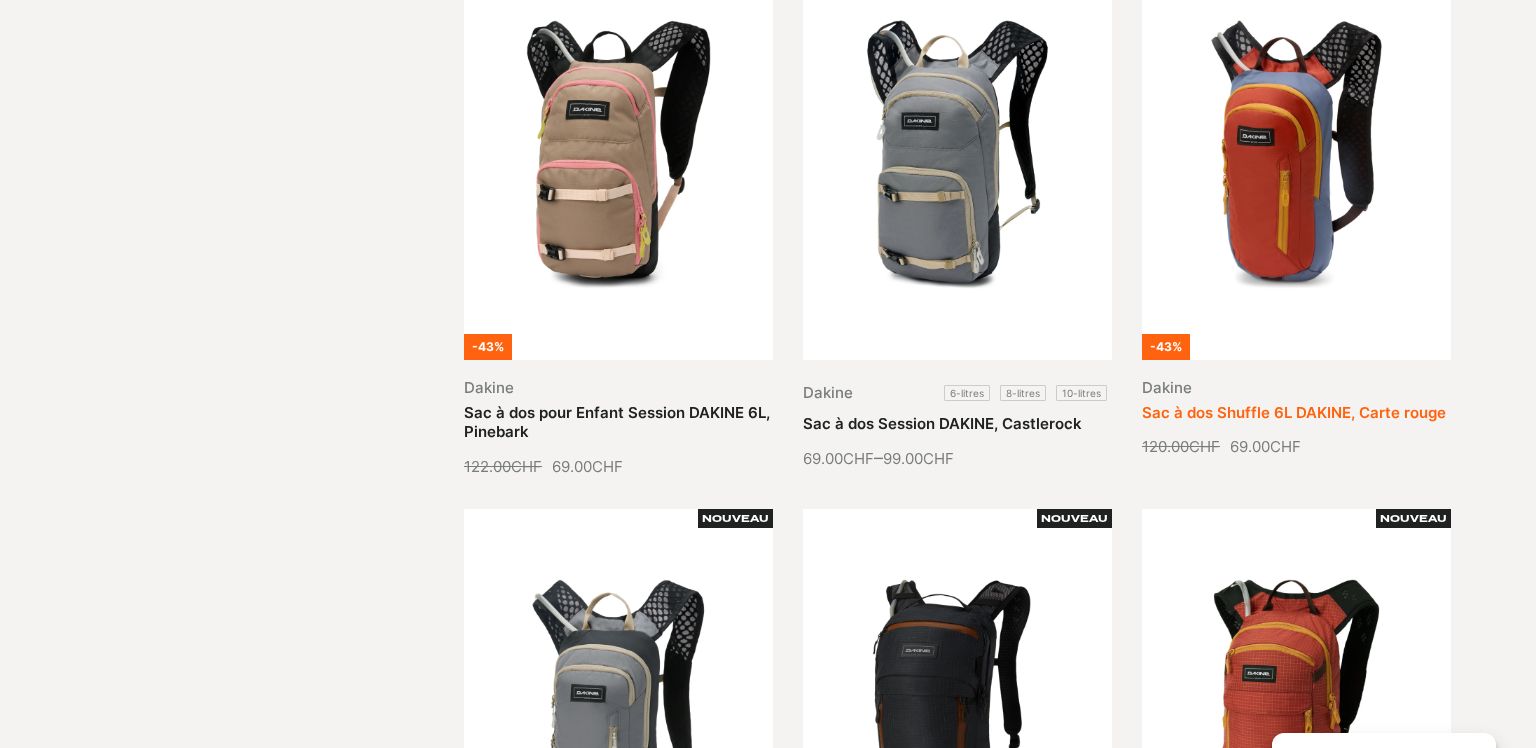 click on "Sac à dos Shuffle 6L DAKINE, Carte rouge" at bounding box center [1294, 412] 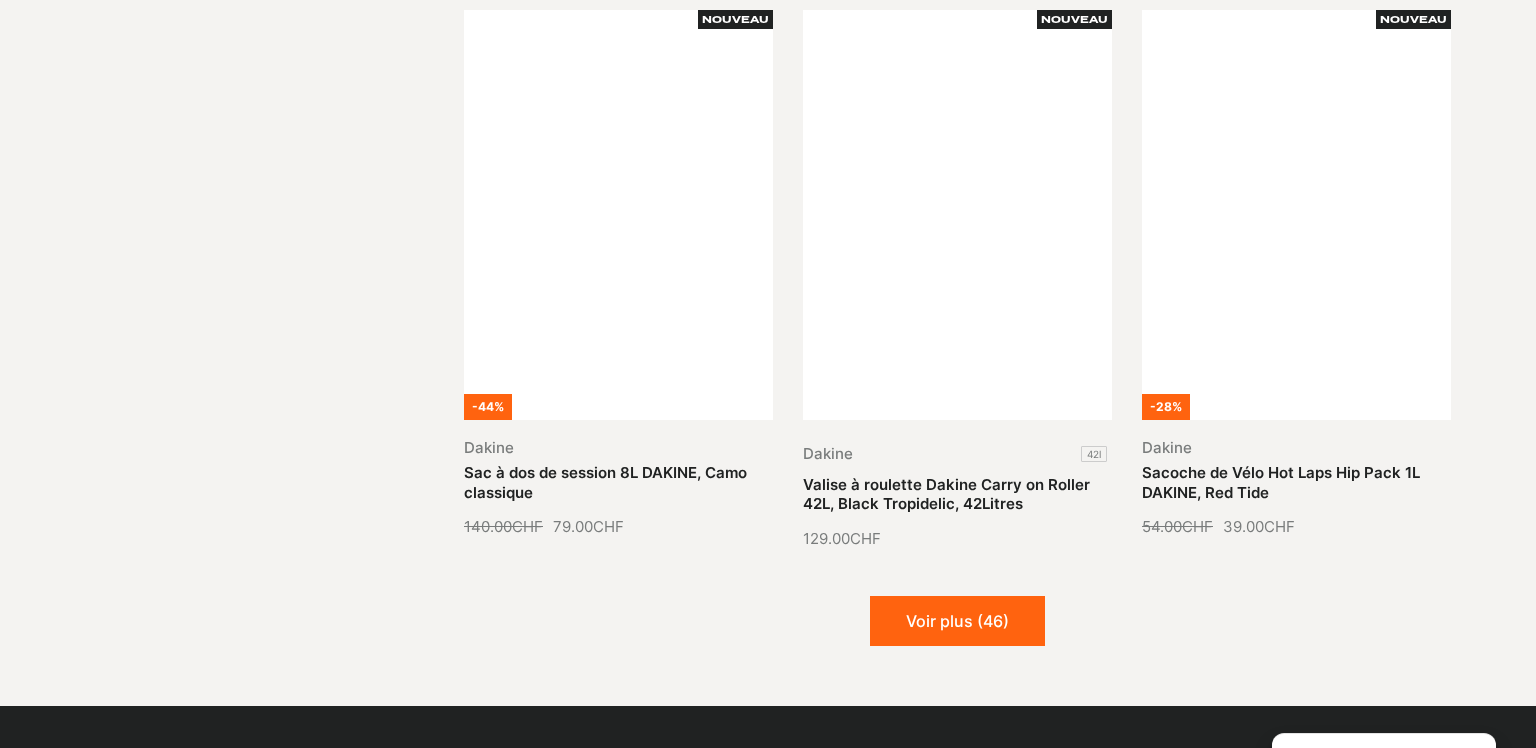 scroll, scrollTop: 2225, scrollLeft: 0, axis: vertical 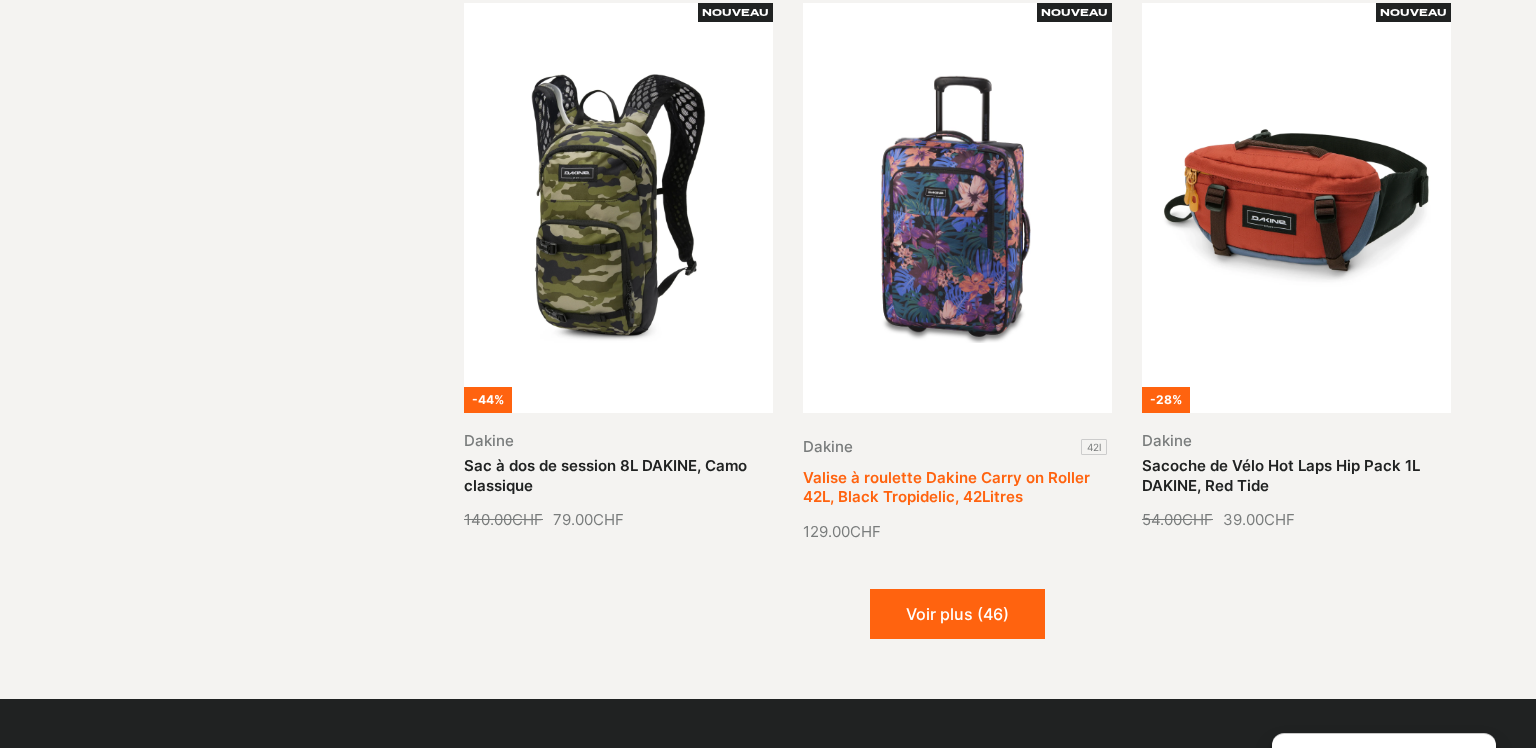 click on "Valise à roulette Dakine Carry on  Roller 42L, Black Tropidelic, 42Litres" at bounding box center (946, 487) 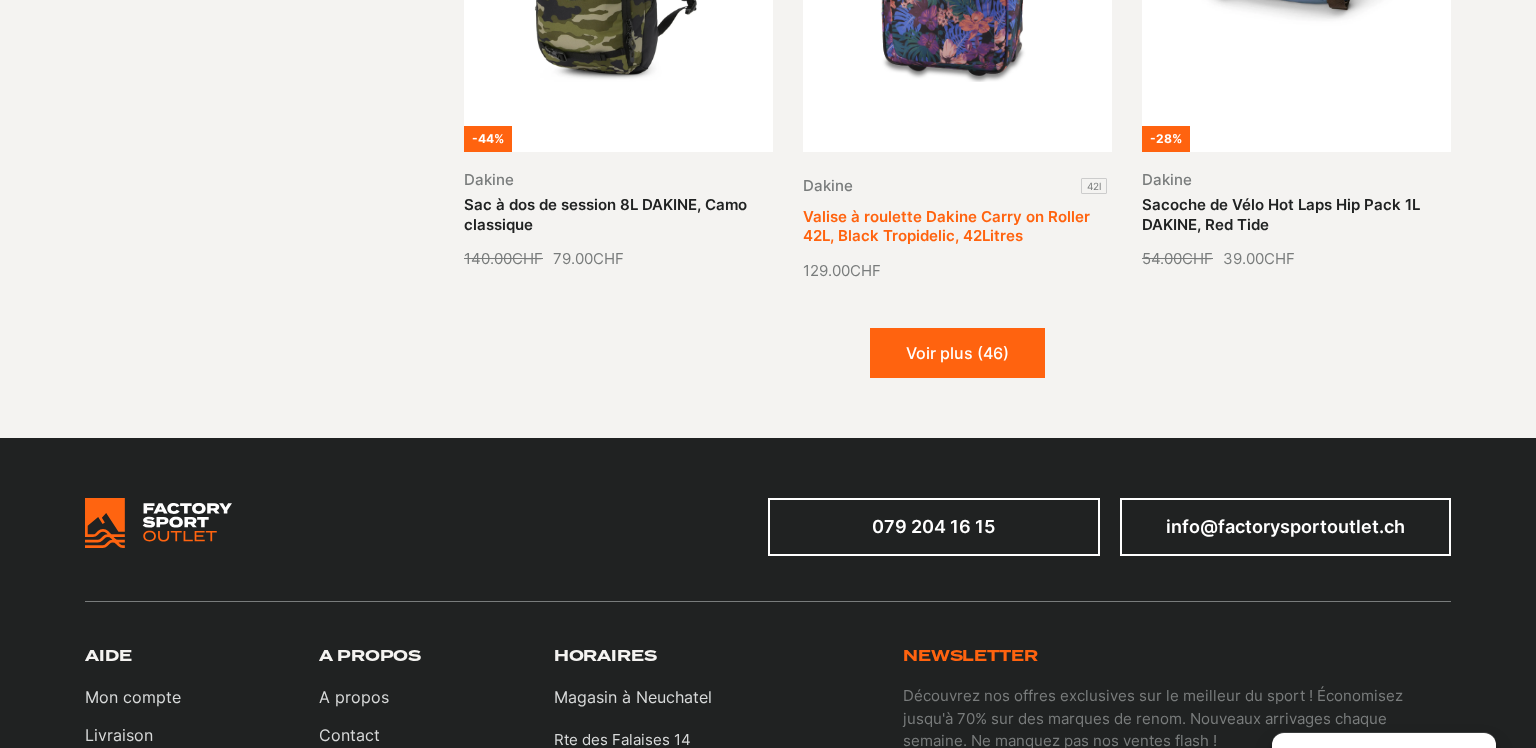 scroll, scrollTop: 2557, scrollLeft: 0, axis: vertical 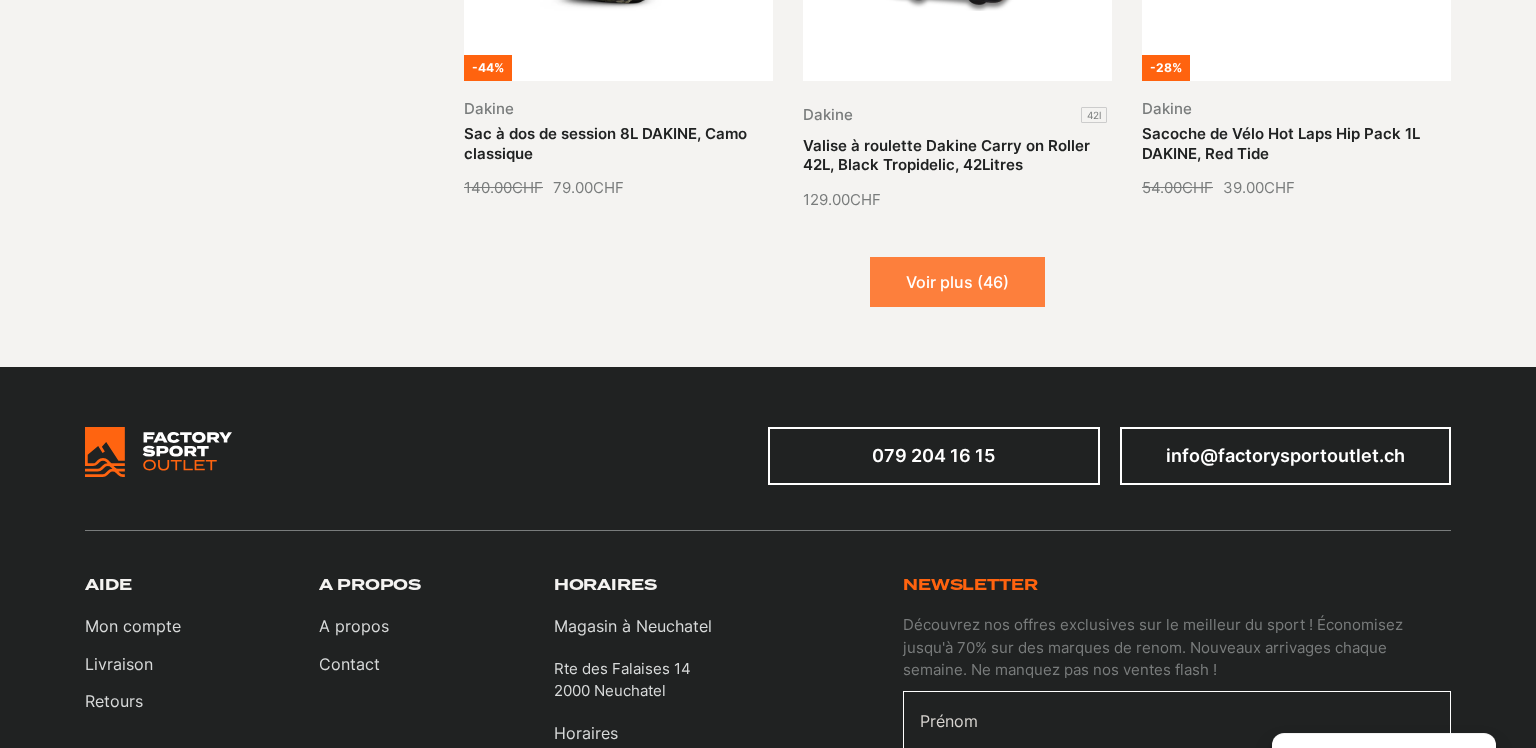 click on "Voir plus (46)" at bounding box center [957, 282] 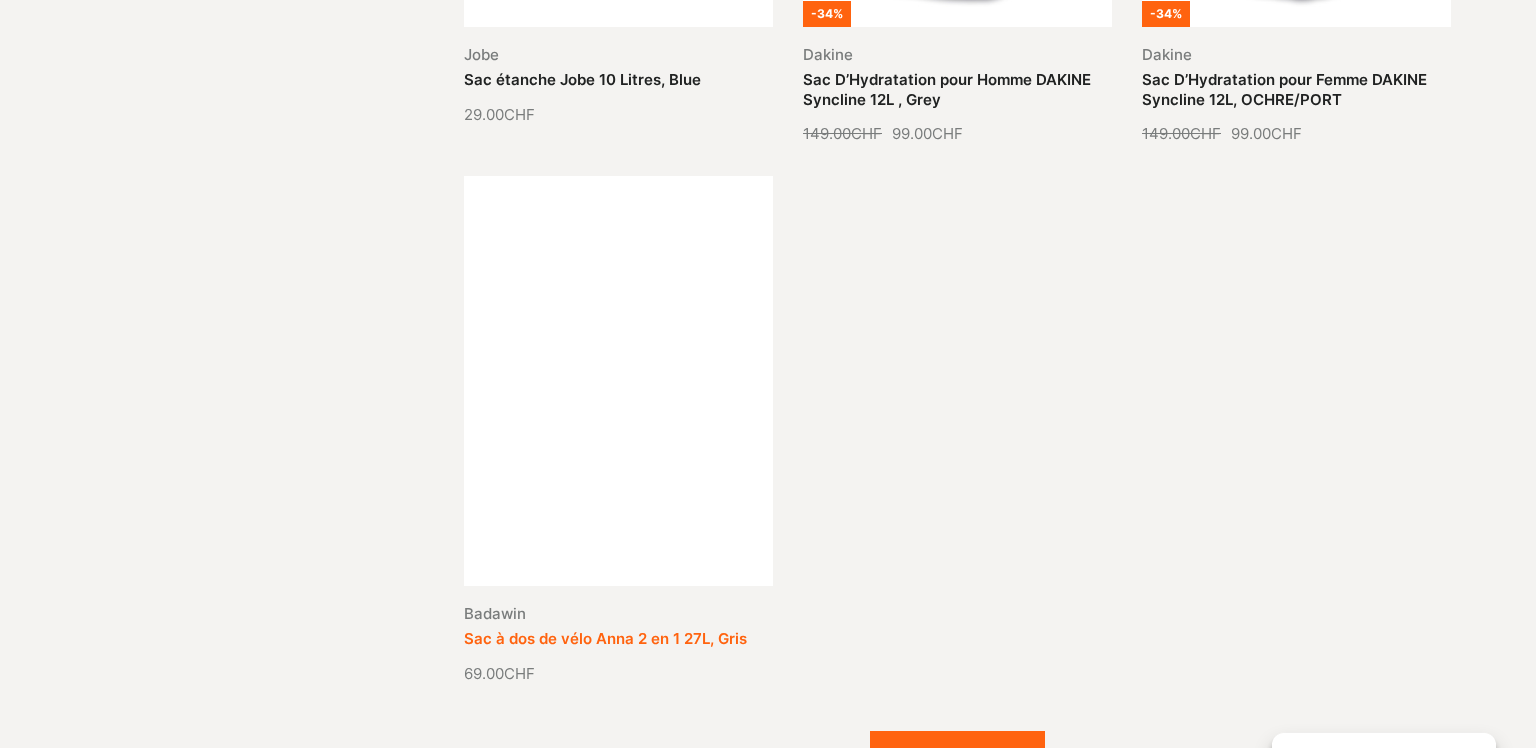 scroll, scrollTop: 4492, scrollLeft: 0, axis: vertical 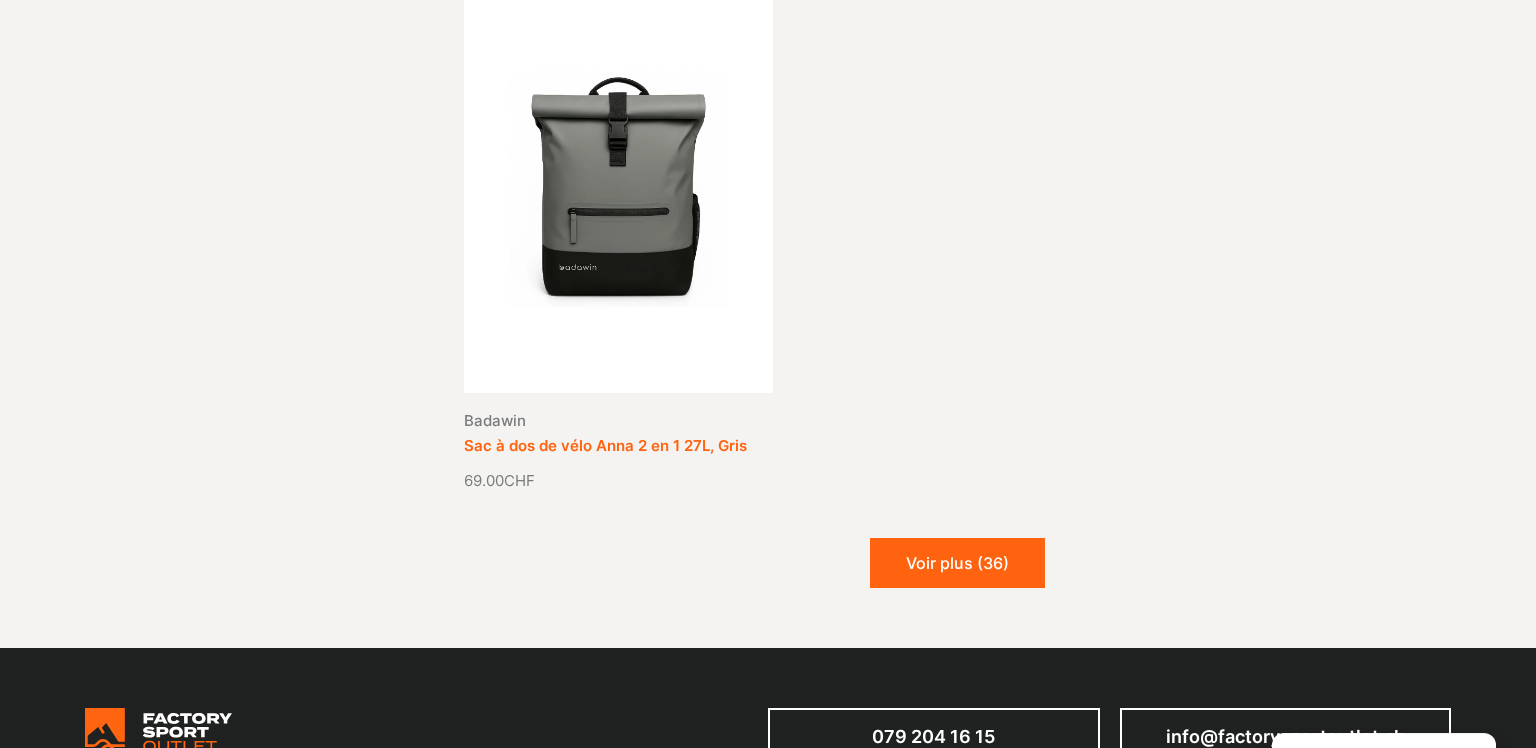 click on "Sac à dos de vélo Anna 2 en 1 27L, Gris" at bounding box center [605, 445] 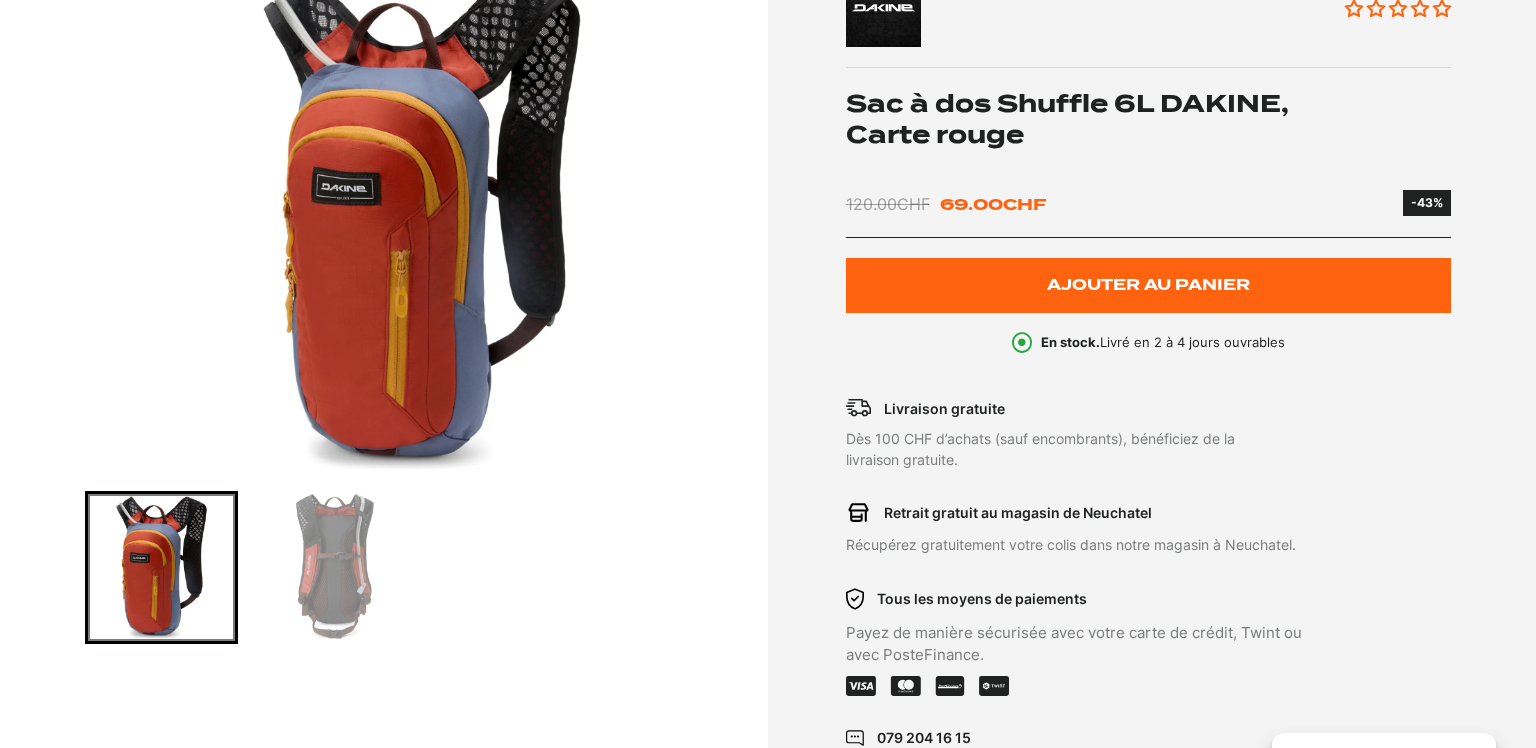 scroll, scrollTop: 387, scrollLeft: 0, axis: vertical 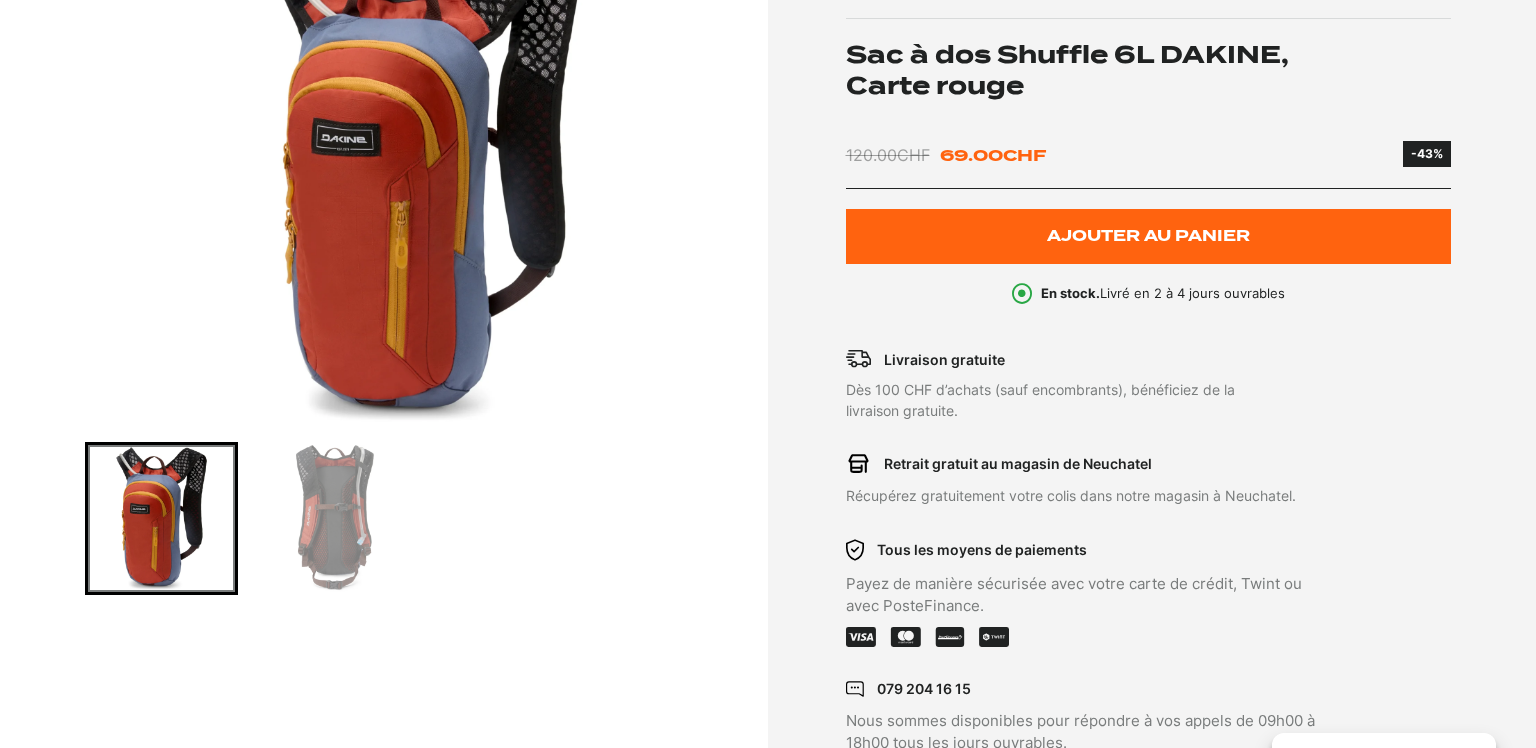 click at bounding box center (334, 518) 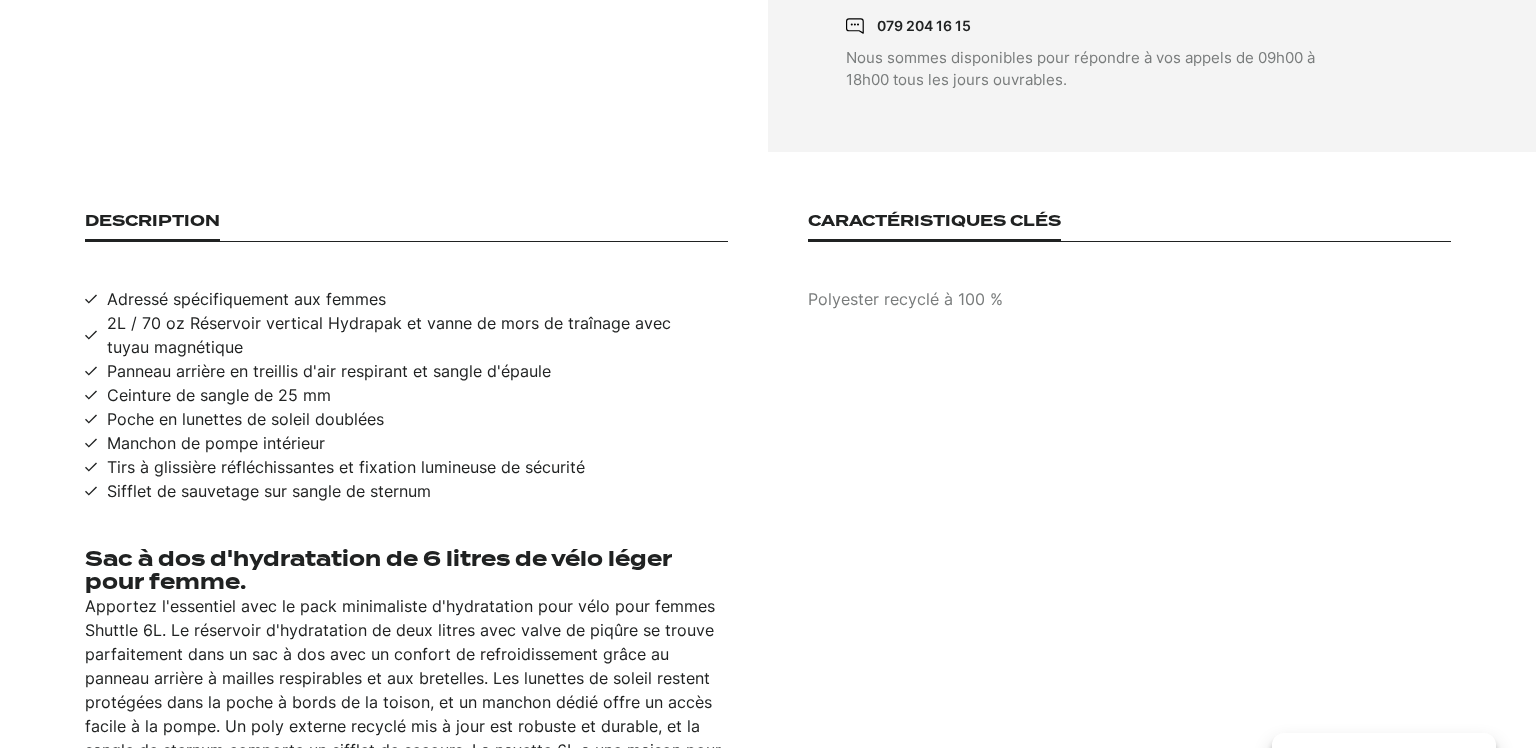 scroll, scrollTop: 1064, scrollLeft: 0, axis: vertical 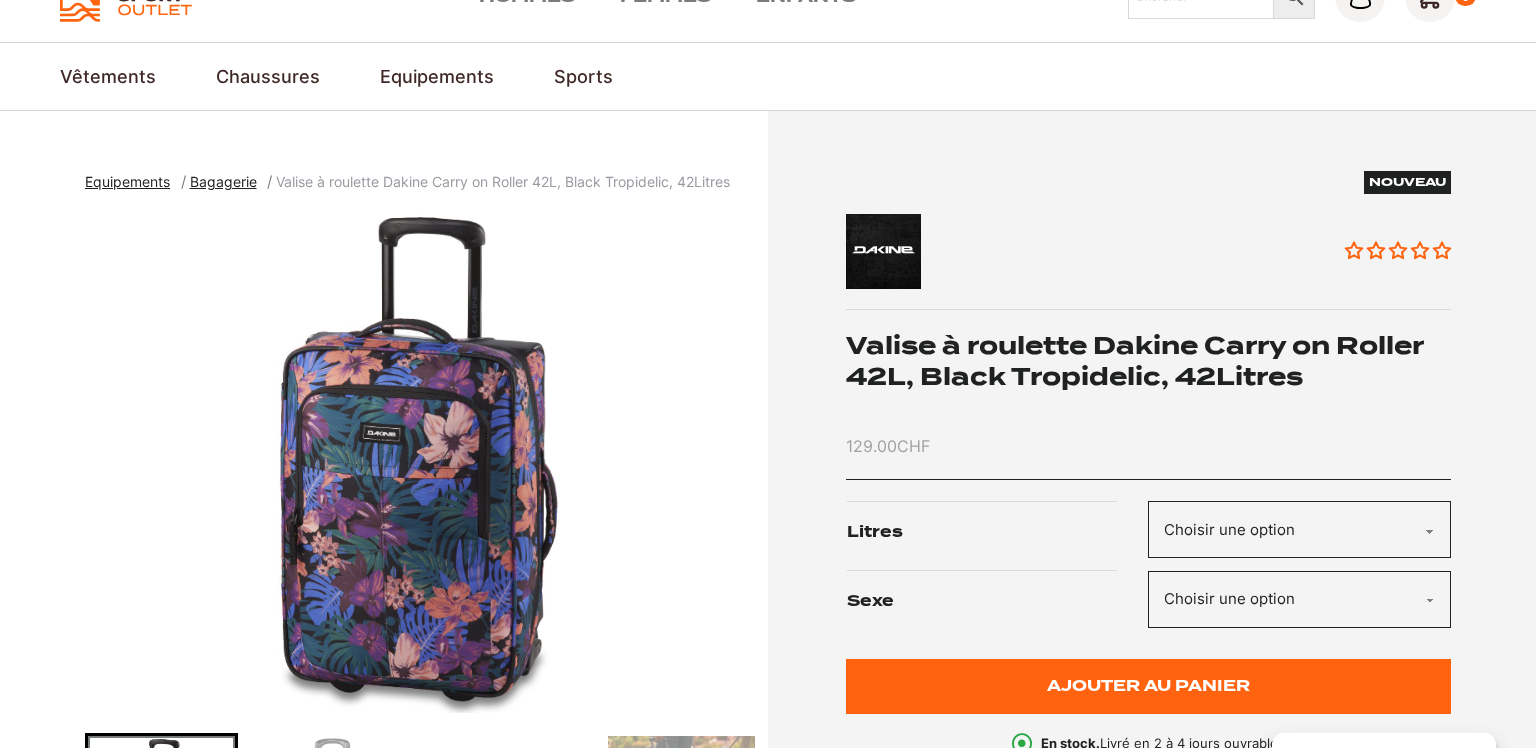 click on "Choisir une option 42L" 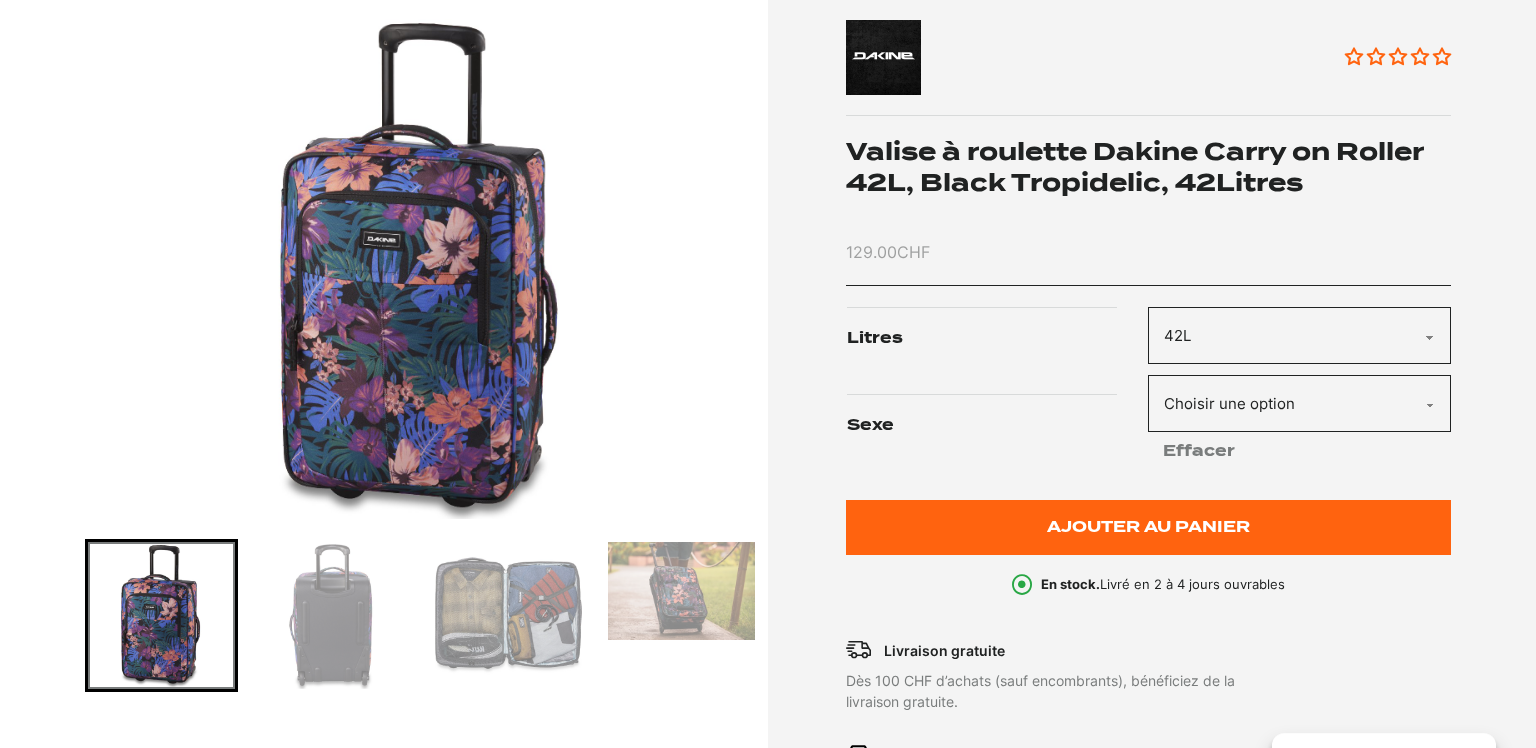 scroll, scrollTop: 580, scrollLeft: 0, axis: vertical 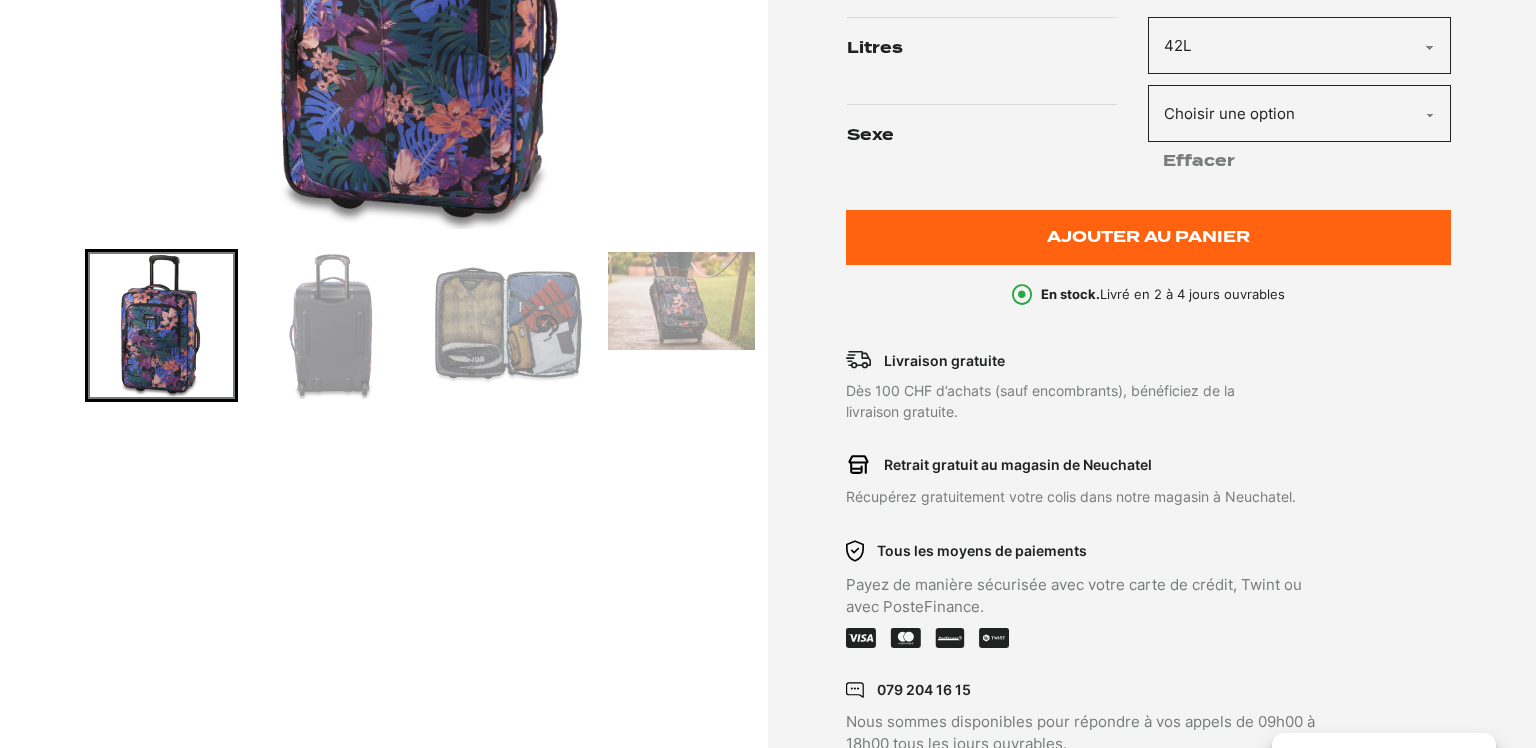 click at bounding box center (334, 325) 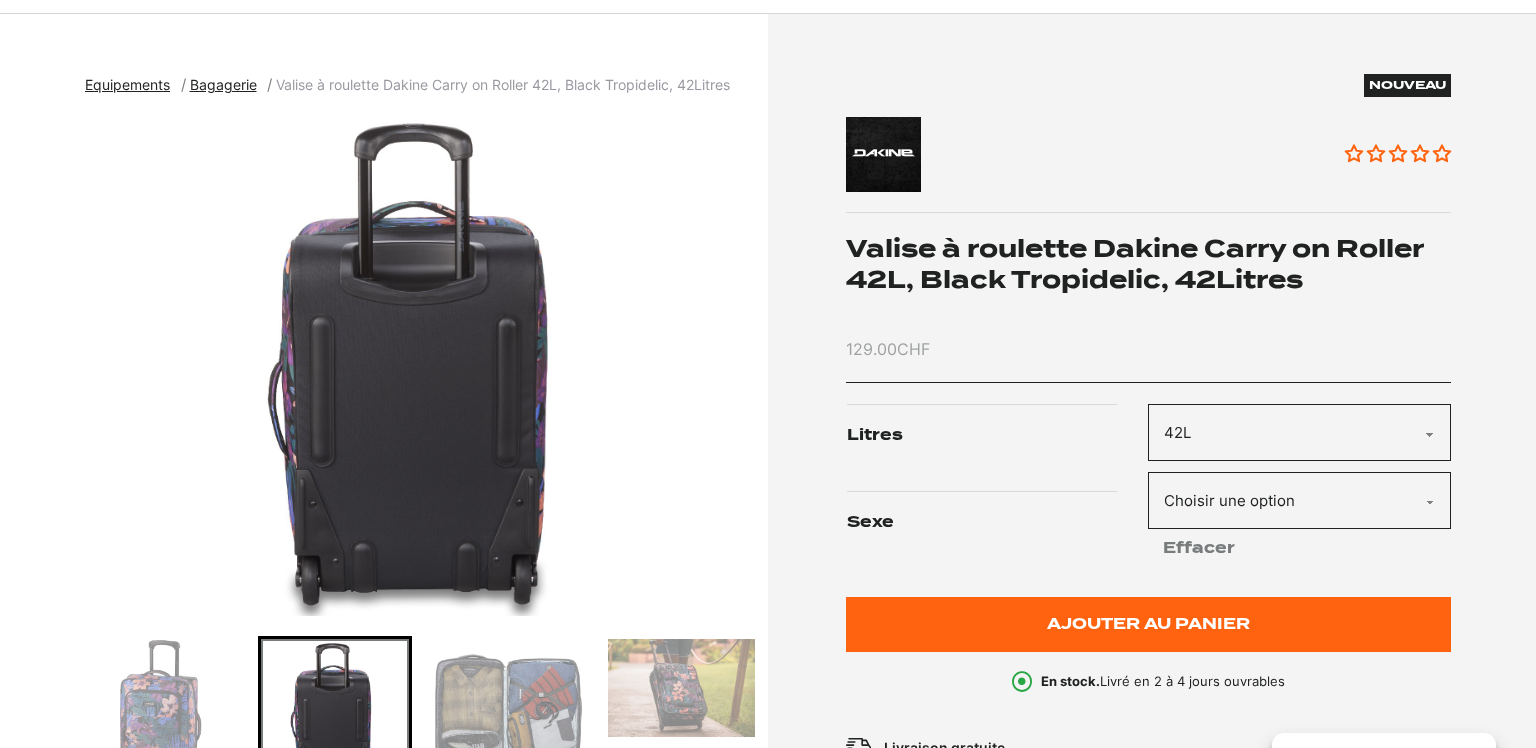 scroll, scrollTop: 484, scrollLeft: 0, axis: vertical 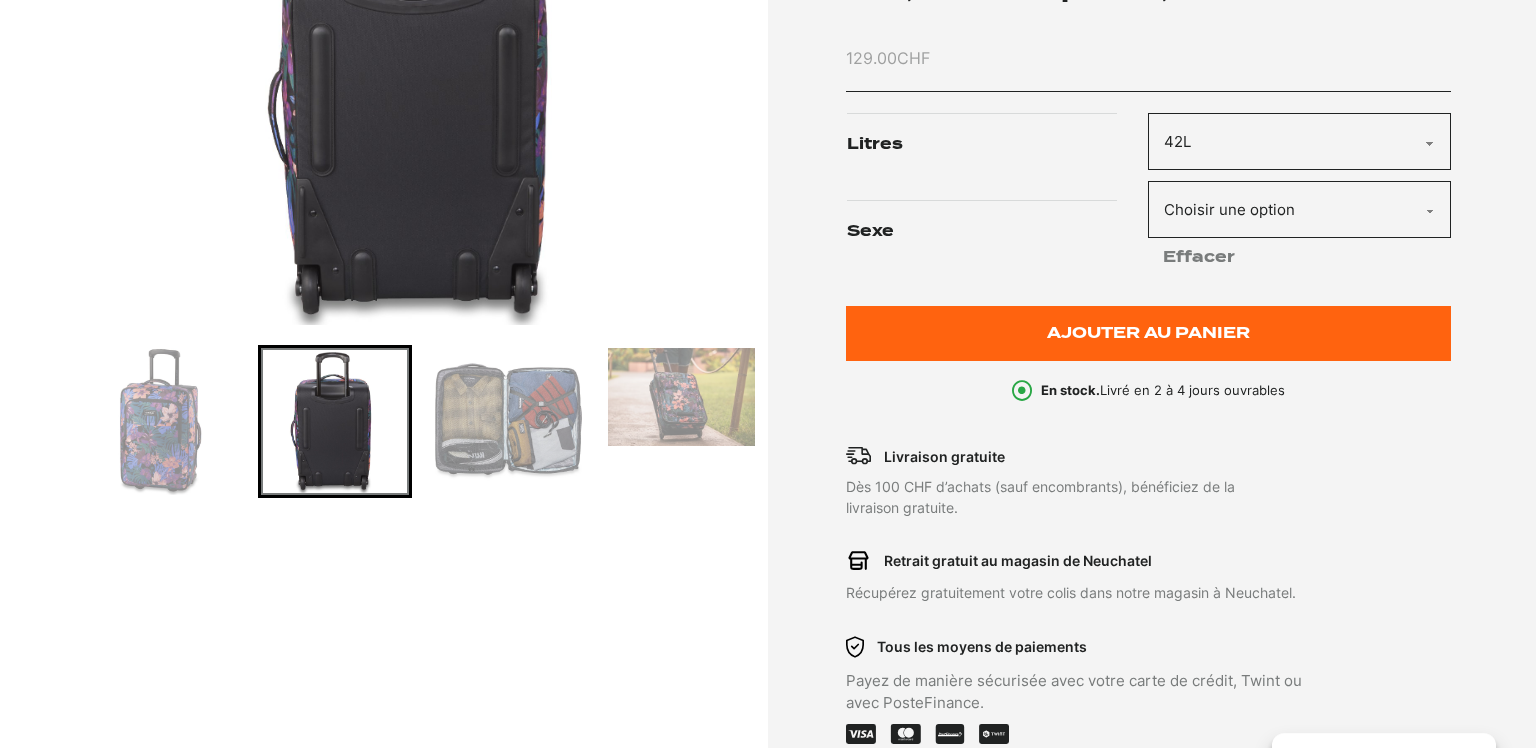 drag, startPoint x: 224, startPoint y: 422, endPoint x: 656, endPoint y: 454, distance: 433.18356 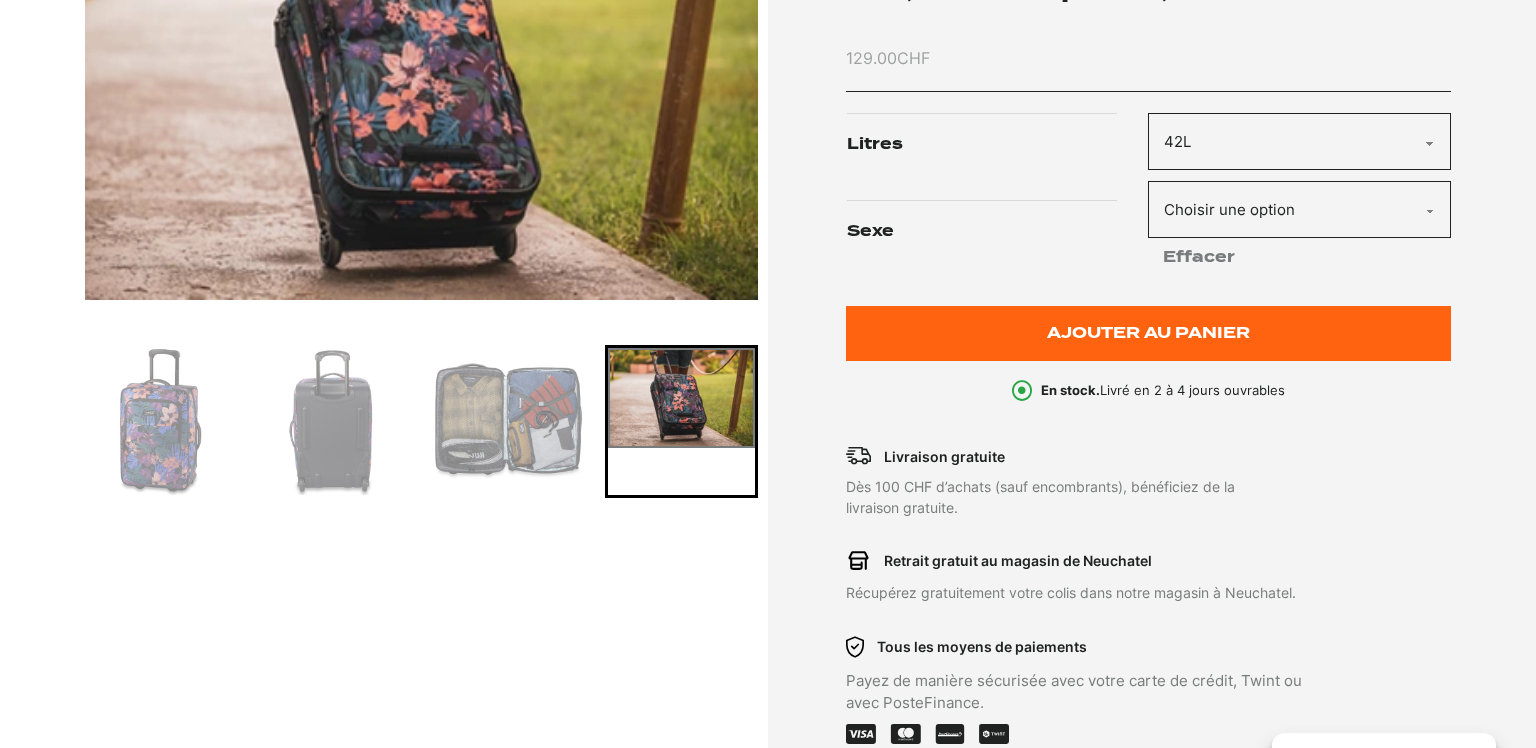 scroll, scrollTop: 290, scrollLeft: 0, axis: vertical 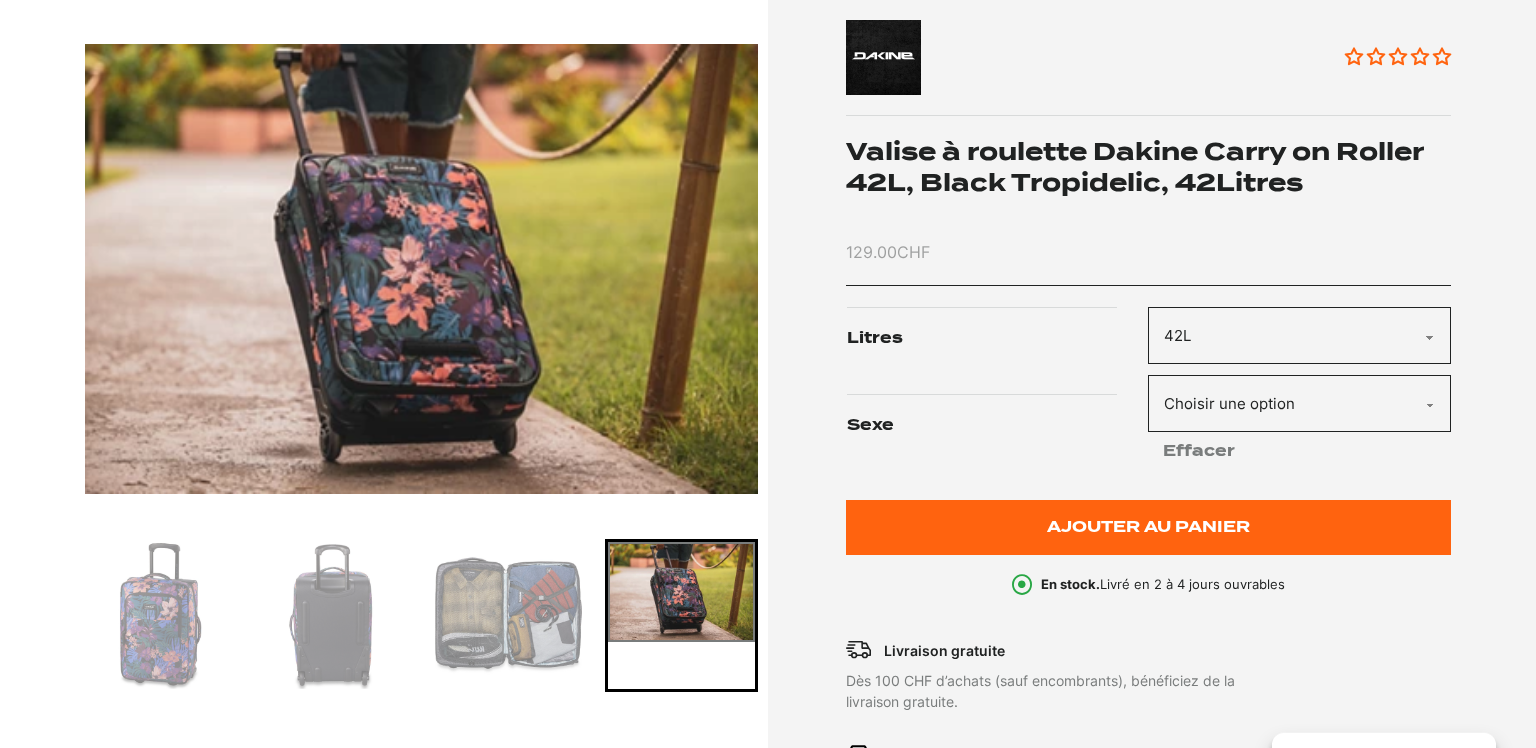 click at bounding box center (508, 615) 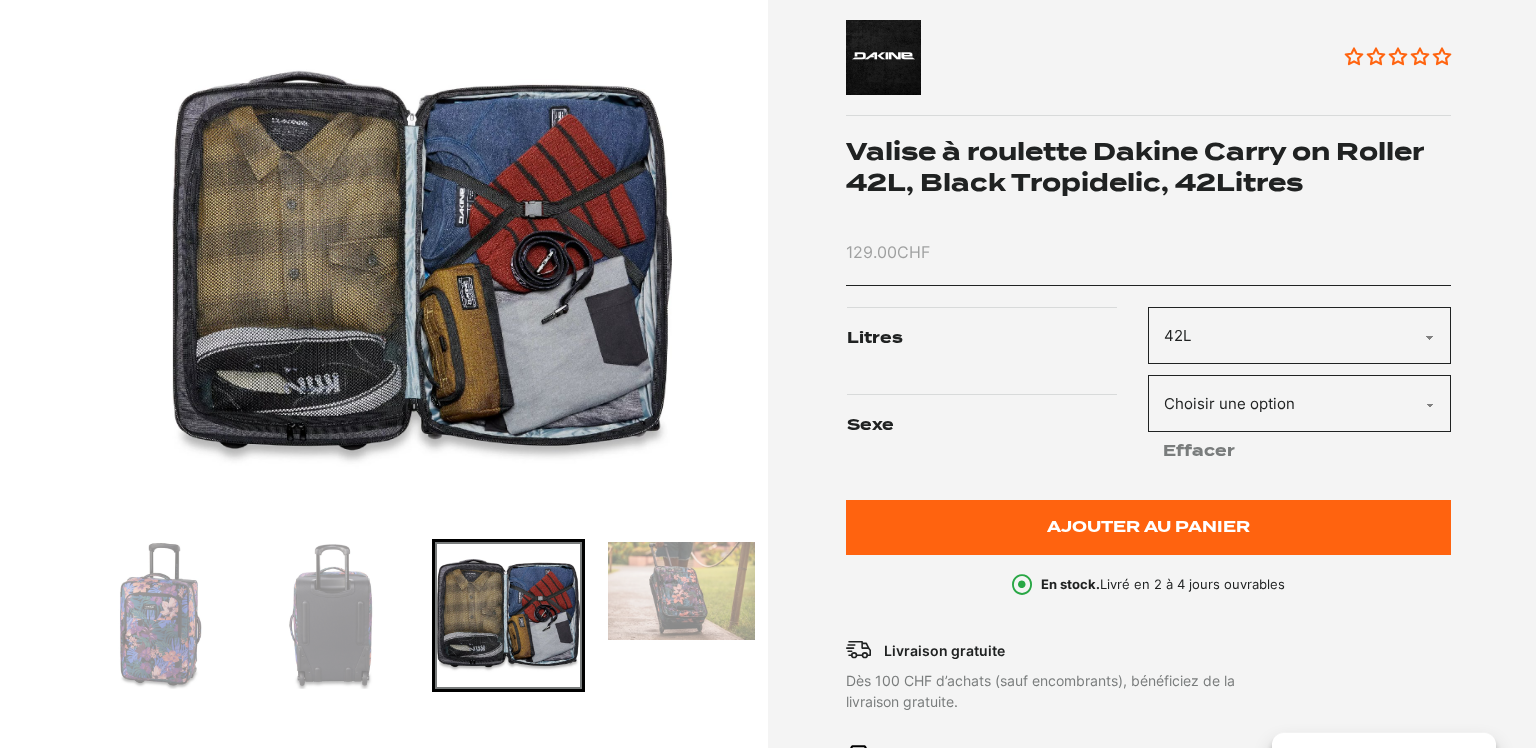 click at bounding box center [334, 615] 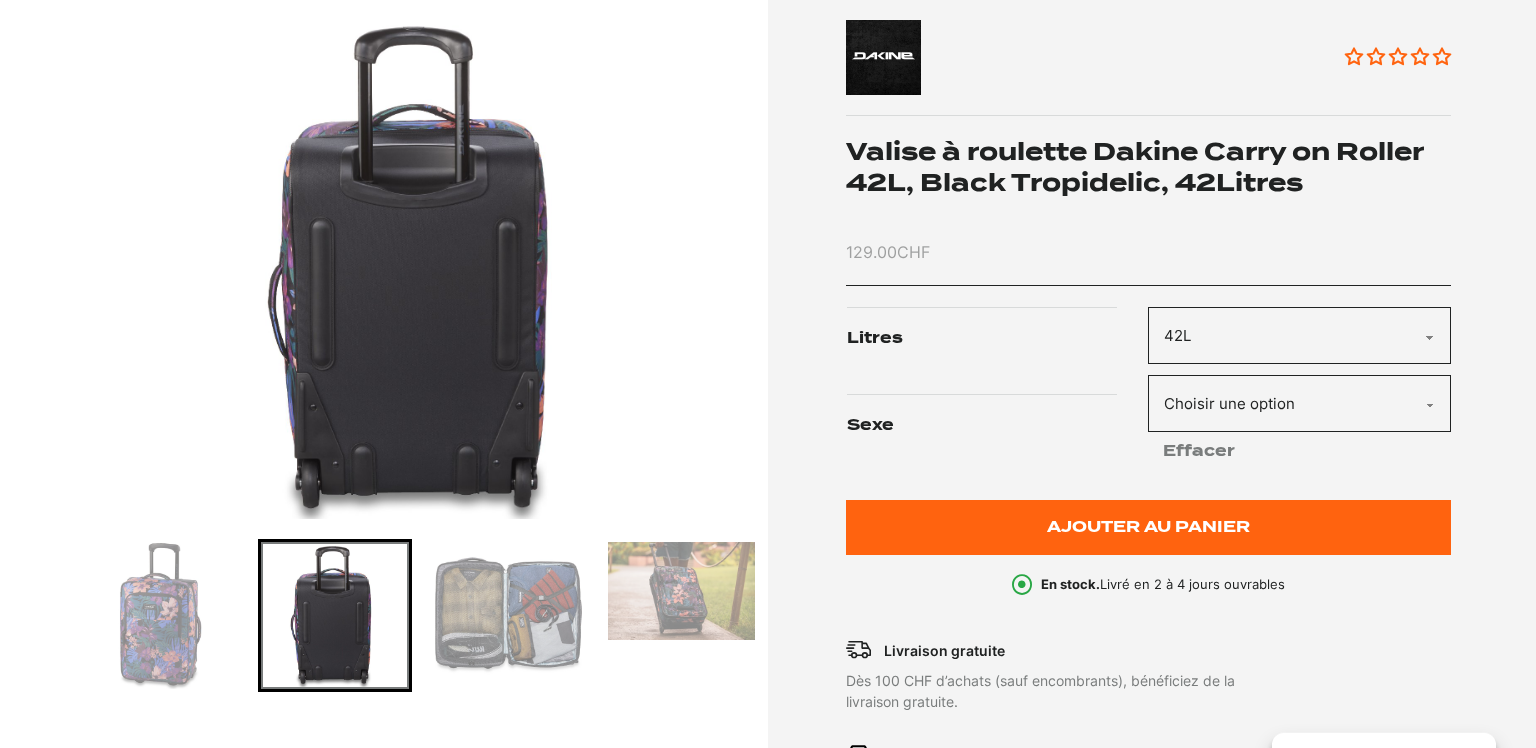 click at bounding box center [161, 615] 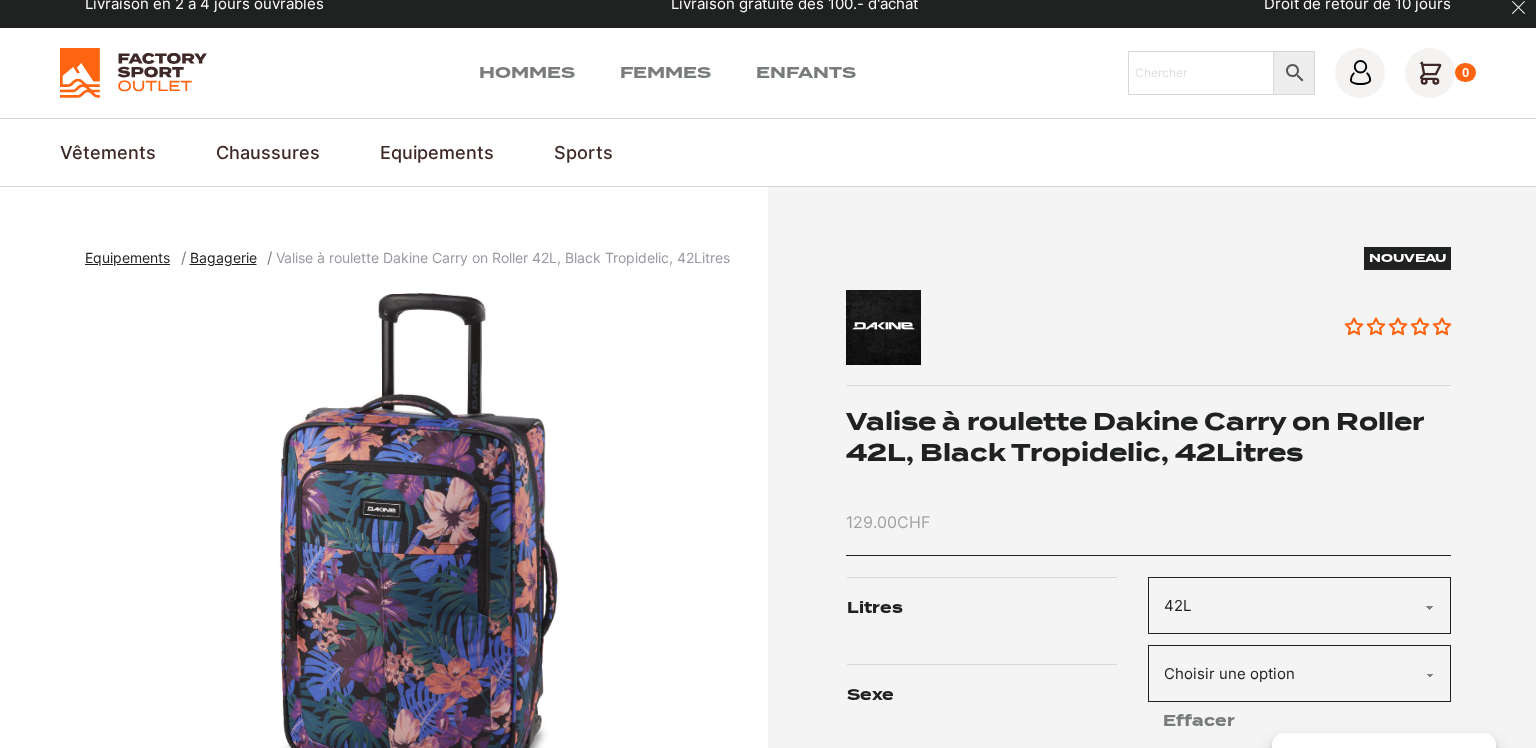 scroll, scrollTop: 0, scrollLeft: 0, axis: both 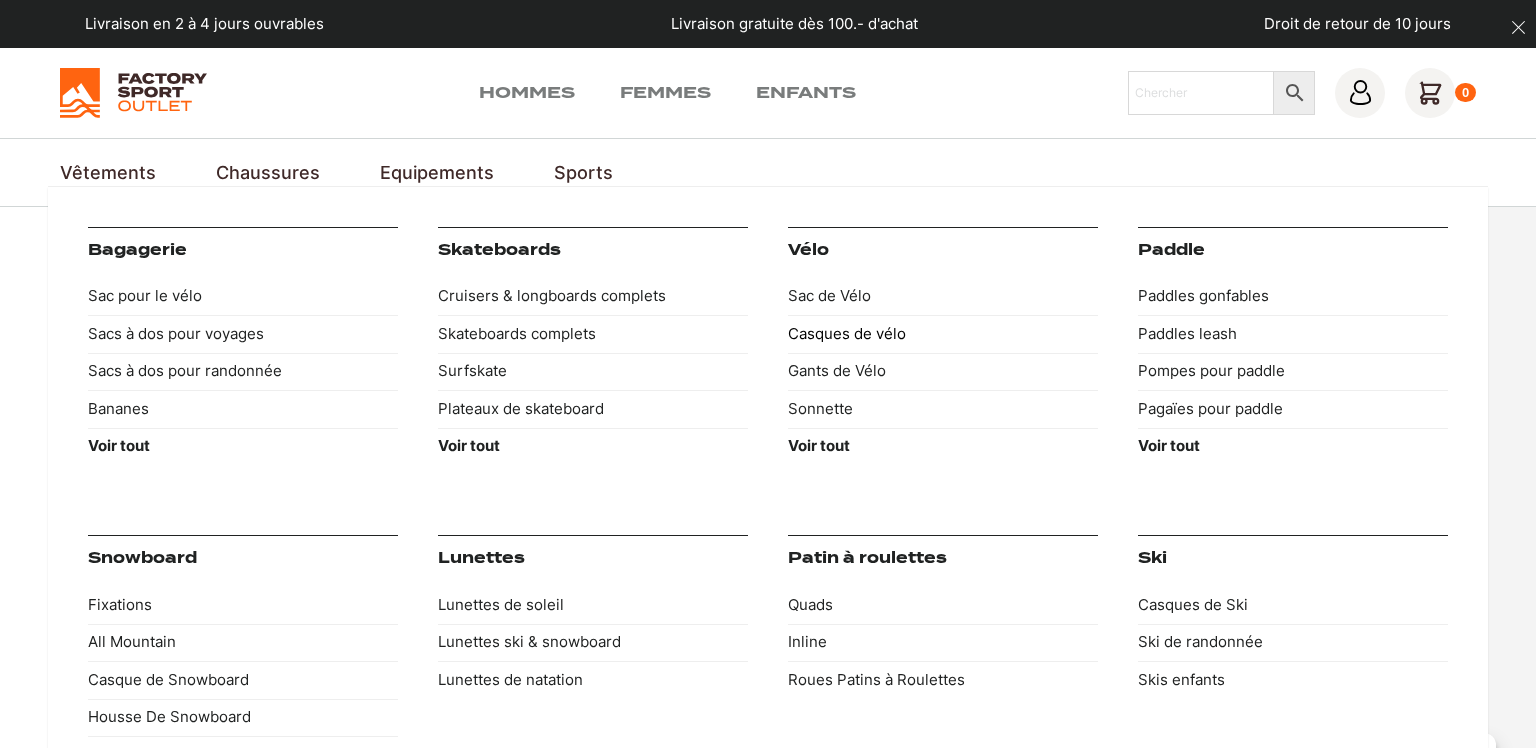 click on "Casques de vélo" at bounding box center [943, 334] 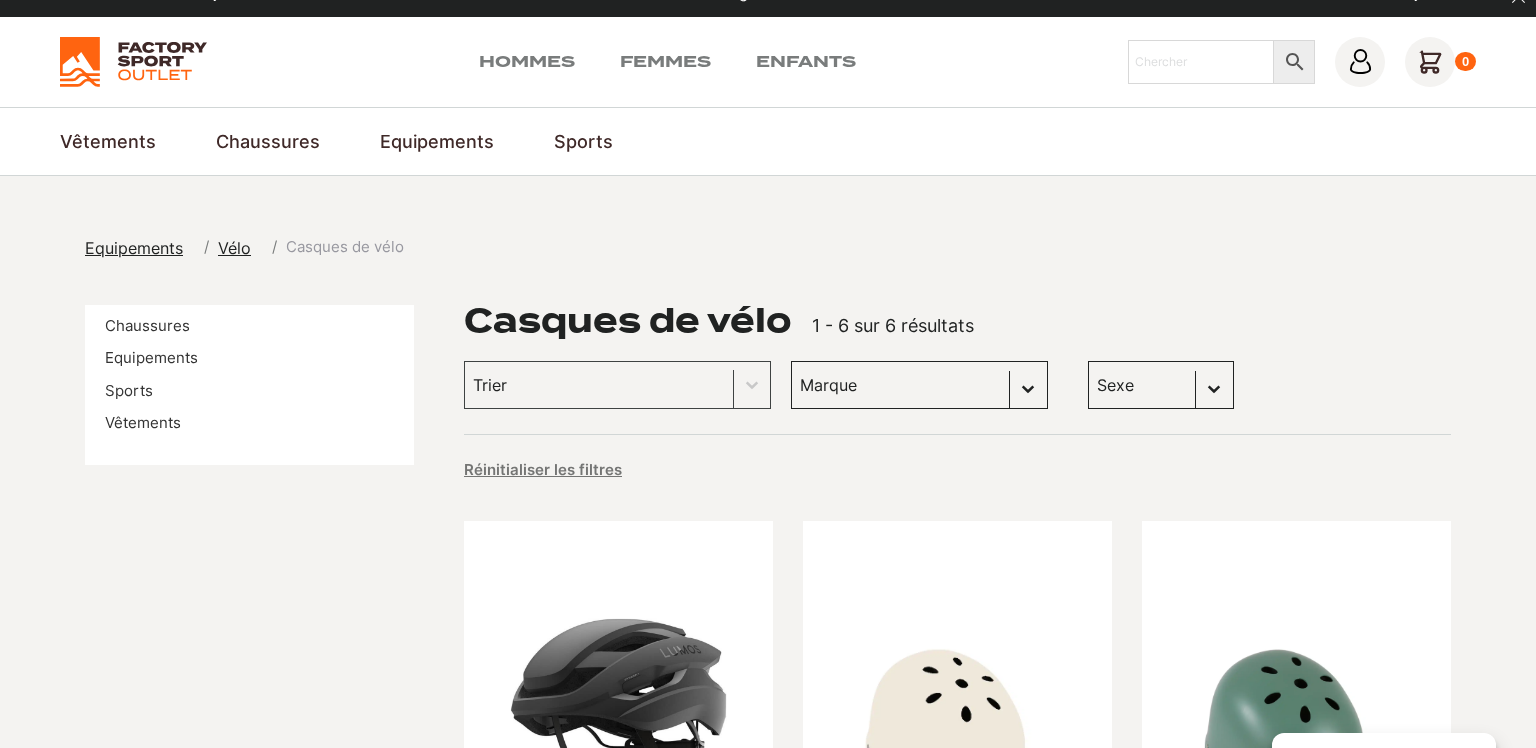 scroll, scrollTop: 0, scrollLeft: 0, axis: both 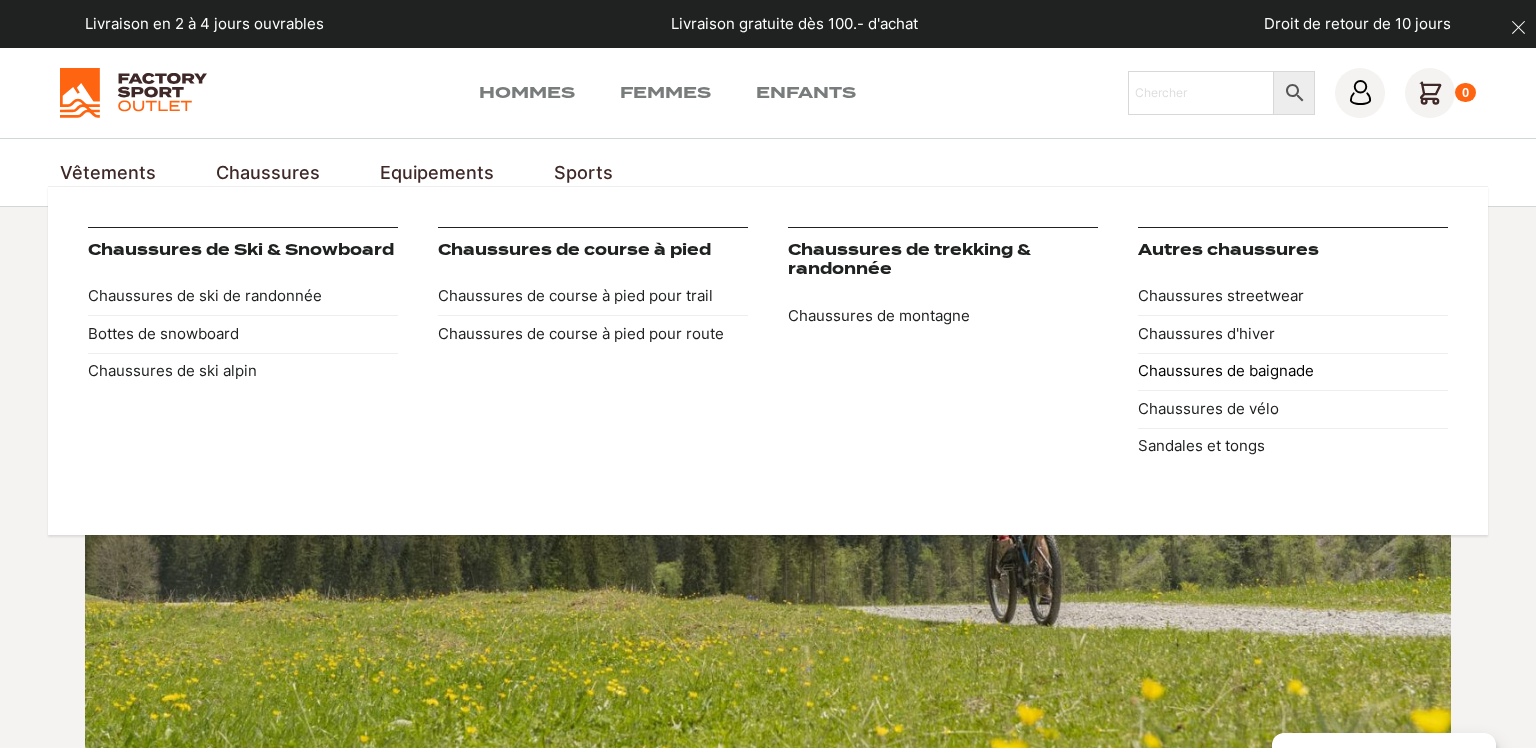 click on "Chaussures de baignade" at bounding box center [1293, 372] 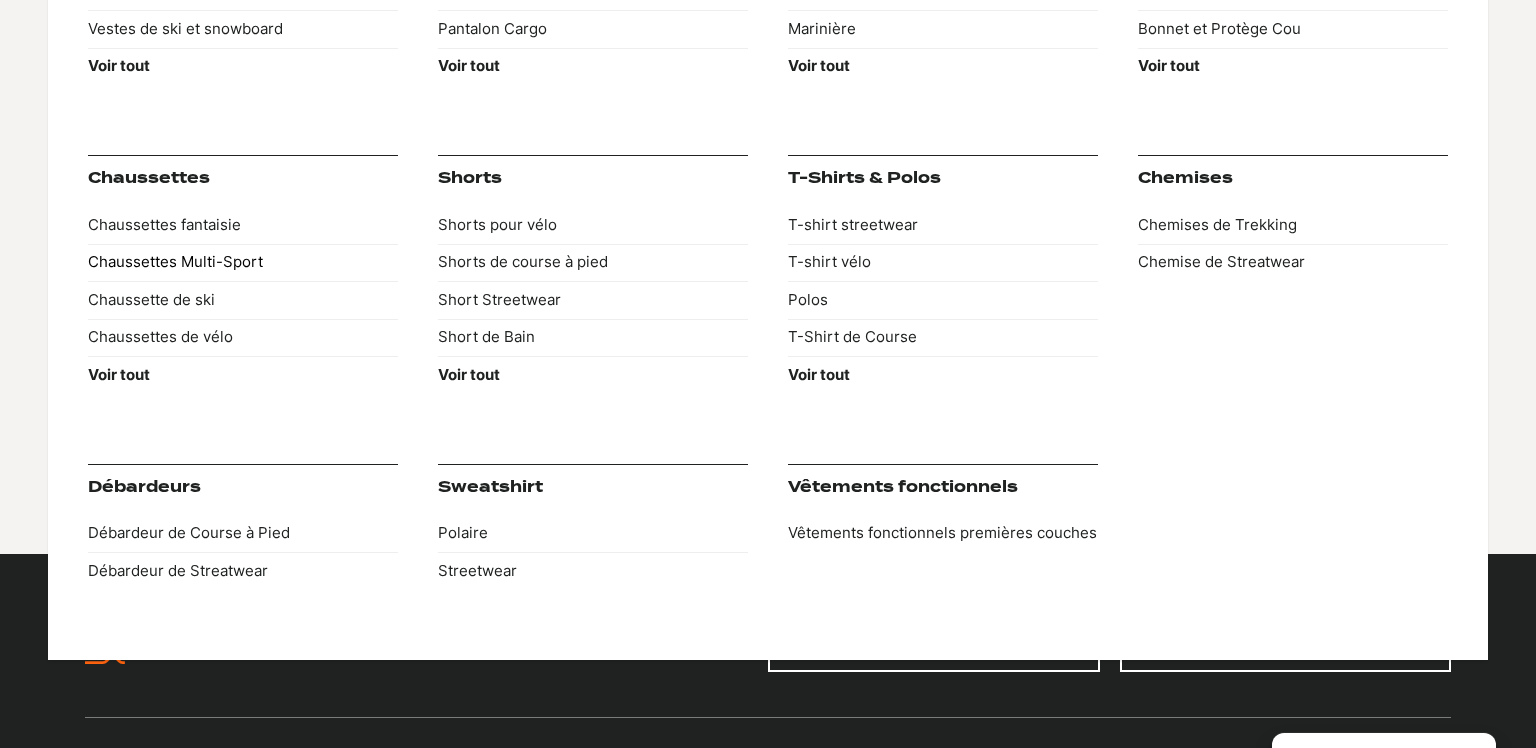 scroll, scrollTop: 387, scrollLeft: 0, axis: vertical 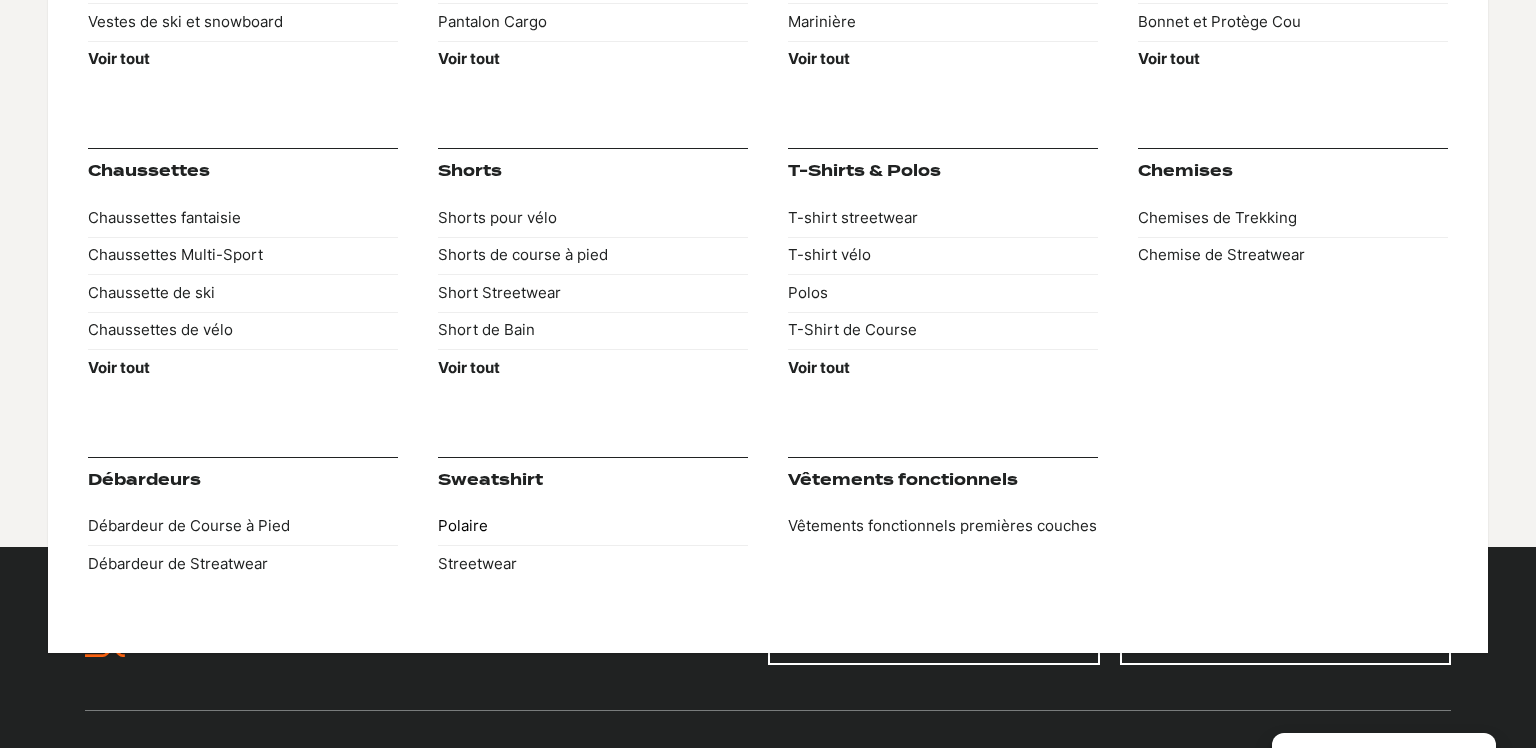 click on "Polaire" at bounding box center [593, 527] 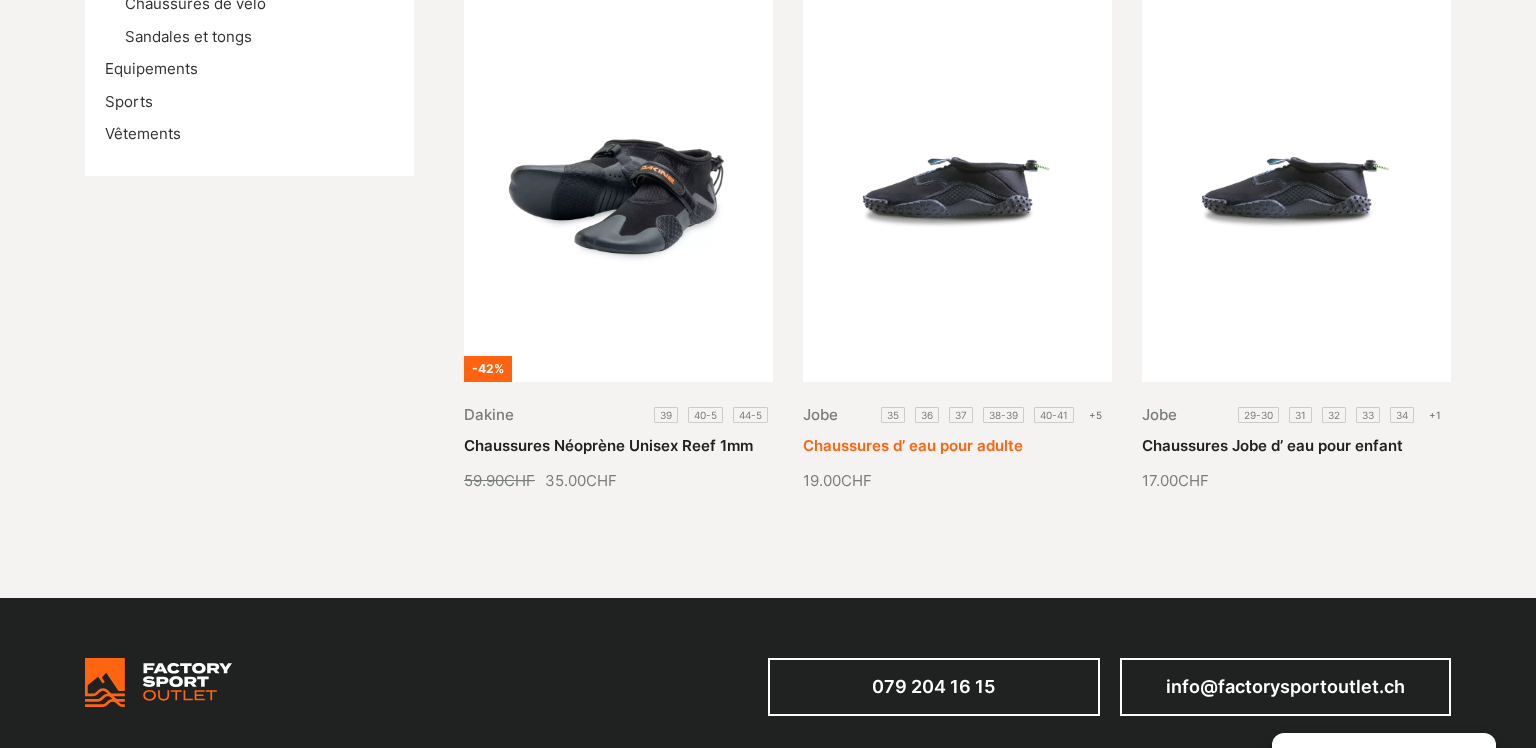 scroll, scrollTop: 290, scrollLeft: 0, axis: vertical 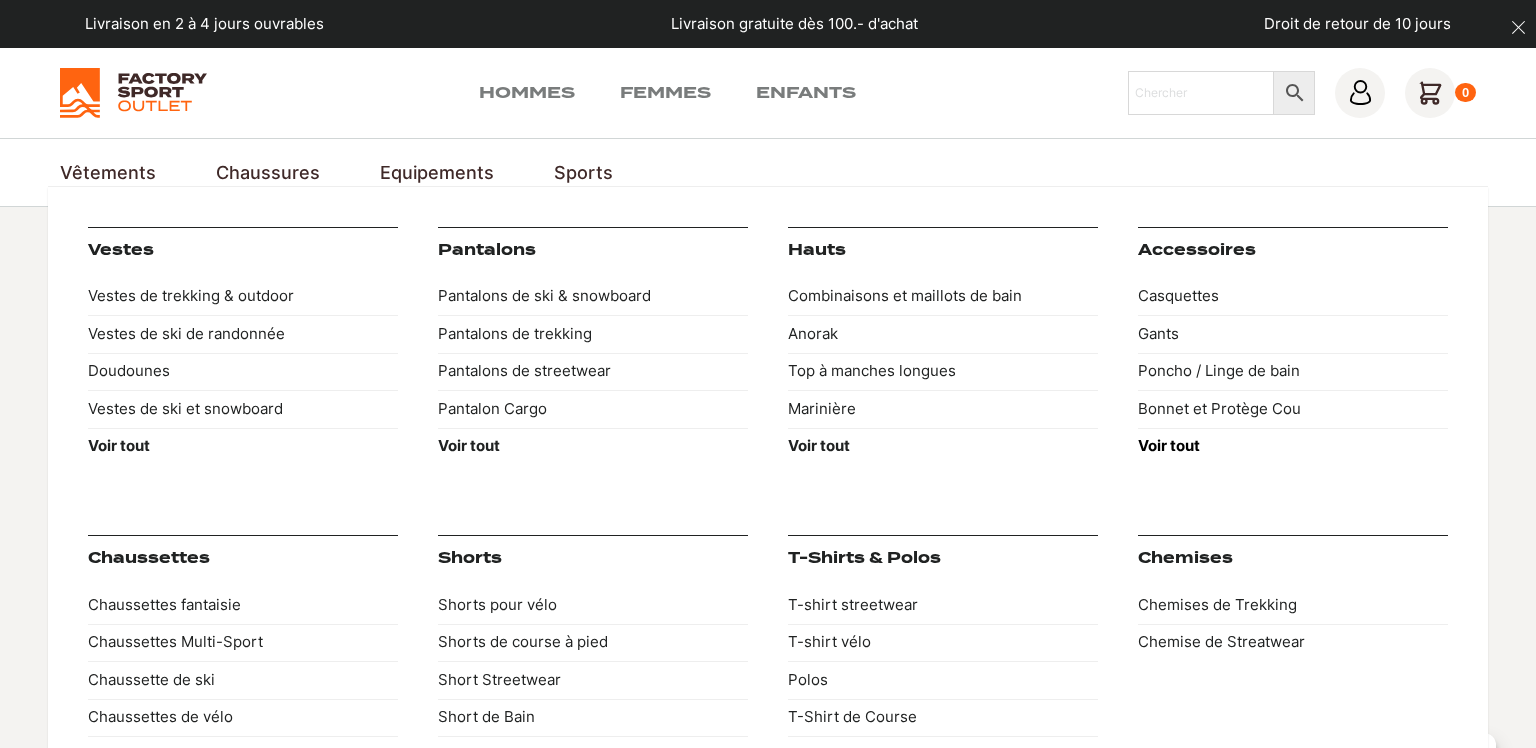 click on "Voir tout" at bounding box center [1169, 445] 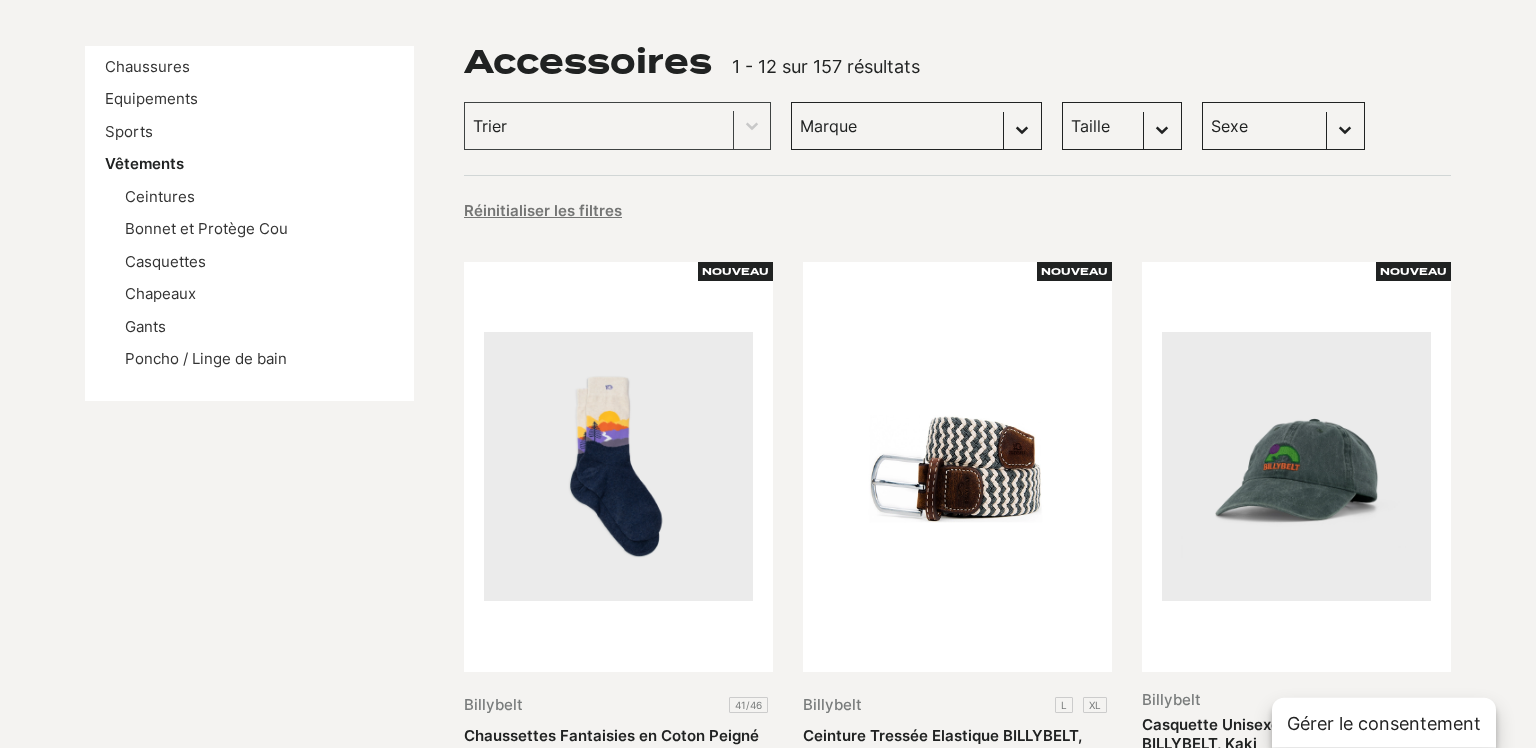 scroll, scrollTop: 0, scrollLeft: 0, axis: both 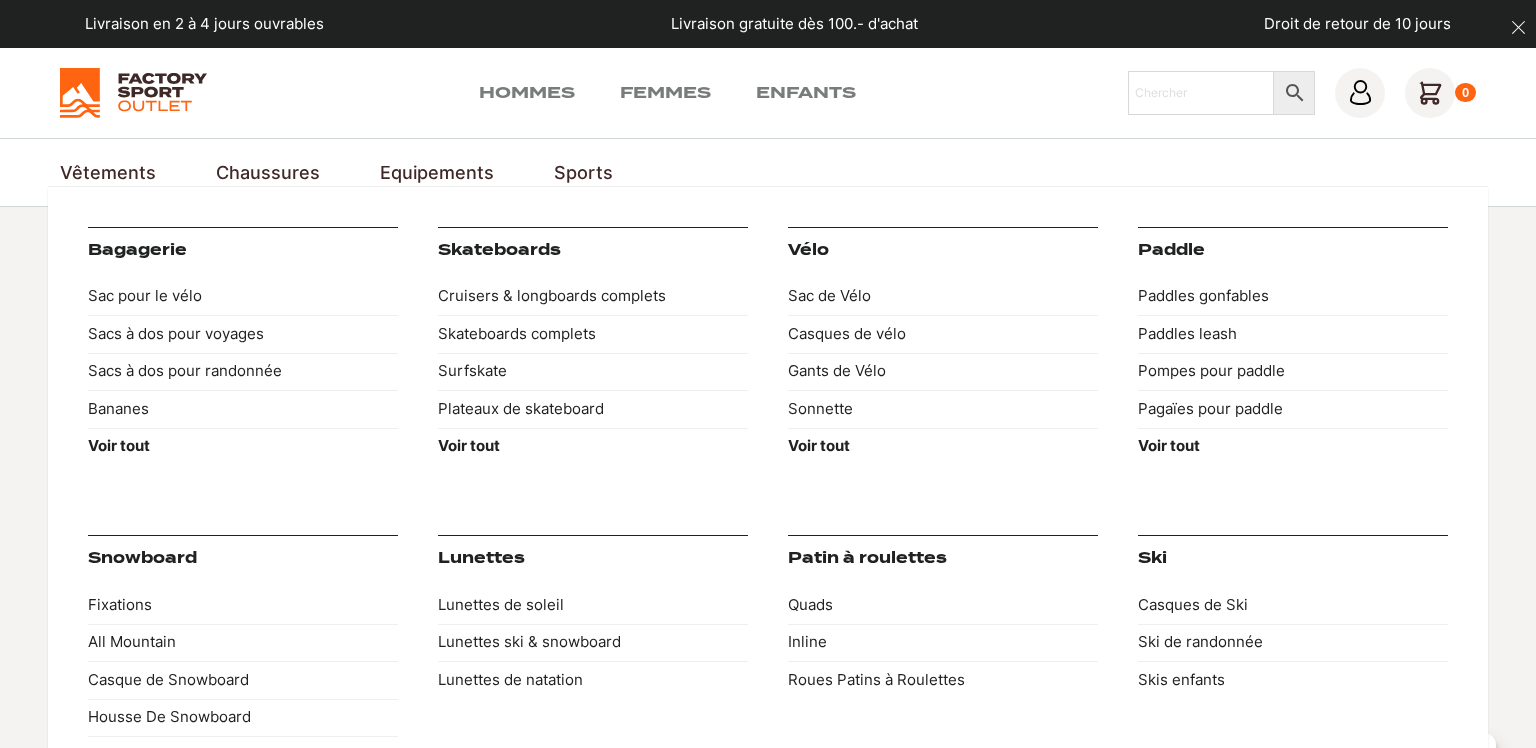 click on "Bagagerie" at bounding box center [137, 250] 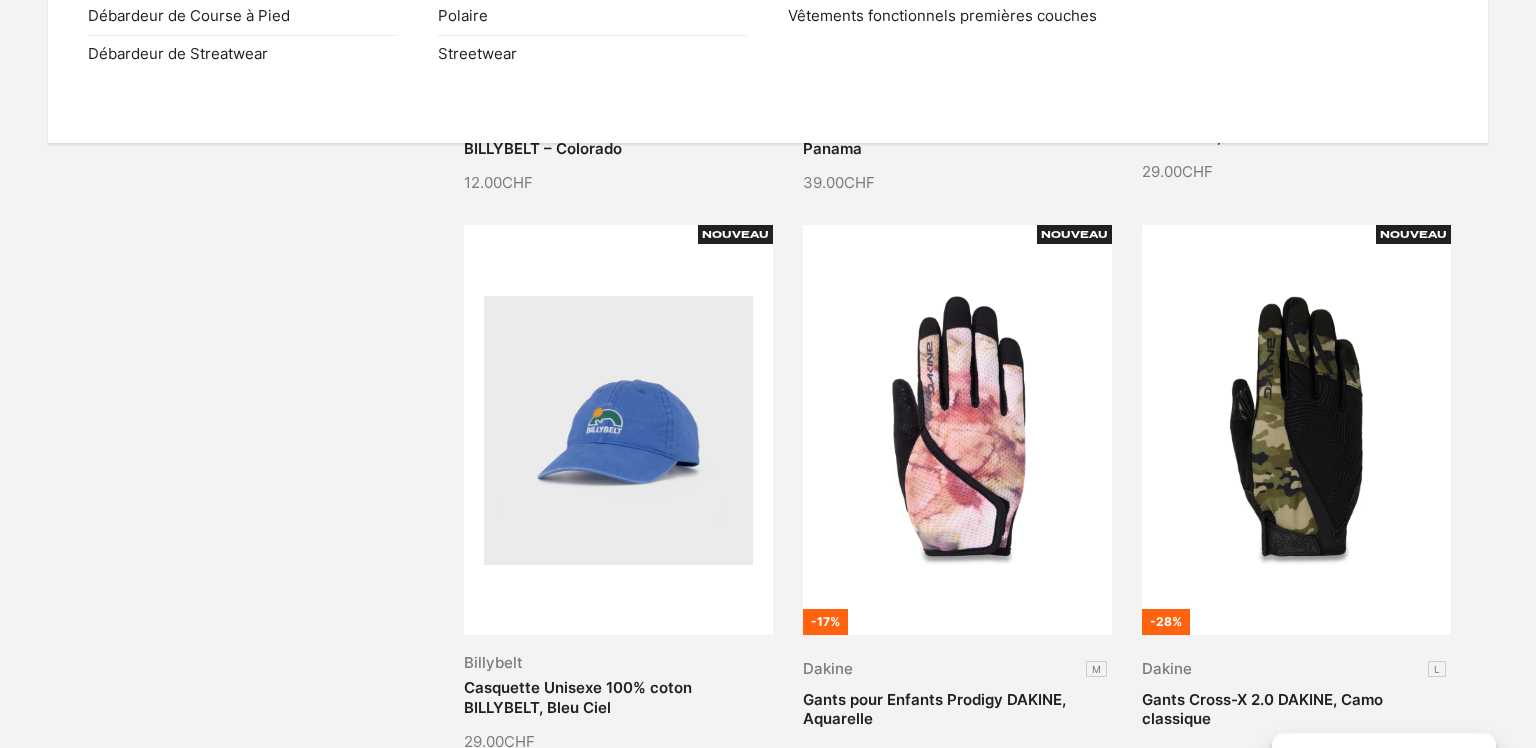 scroll, scrollTop: 967, scrollLeft: 0, axis: vertical 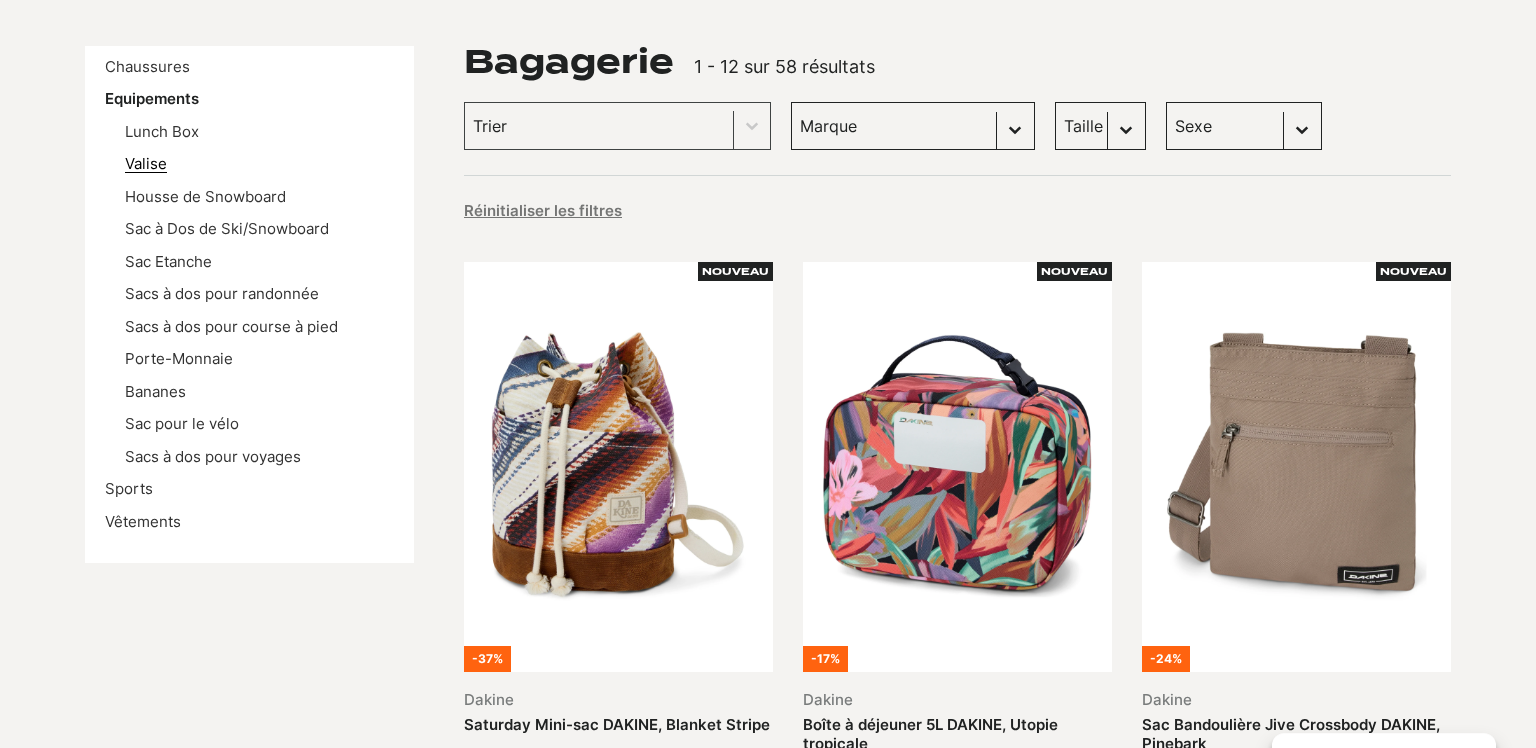 click on "Valise" at bounding box center (146, 163) 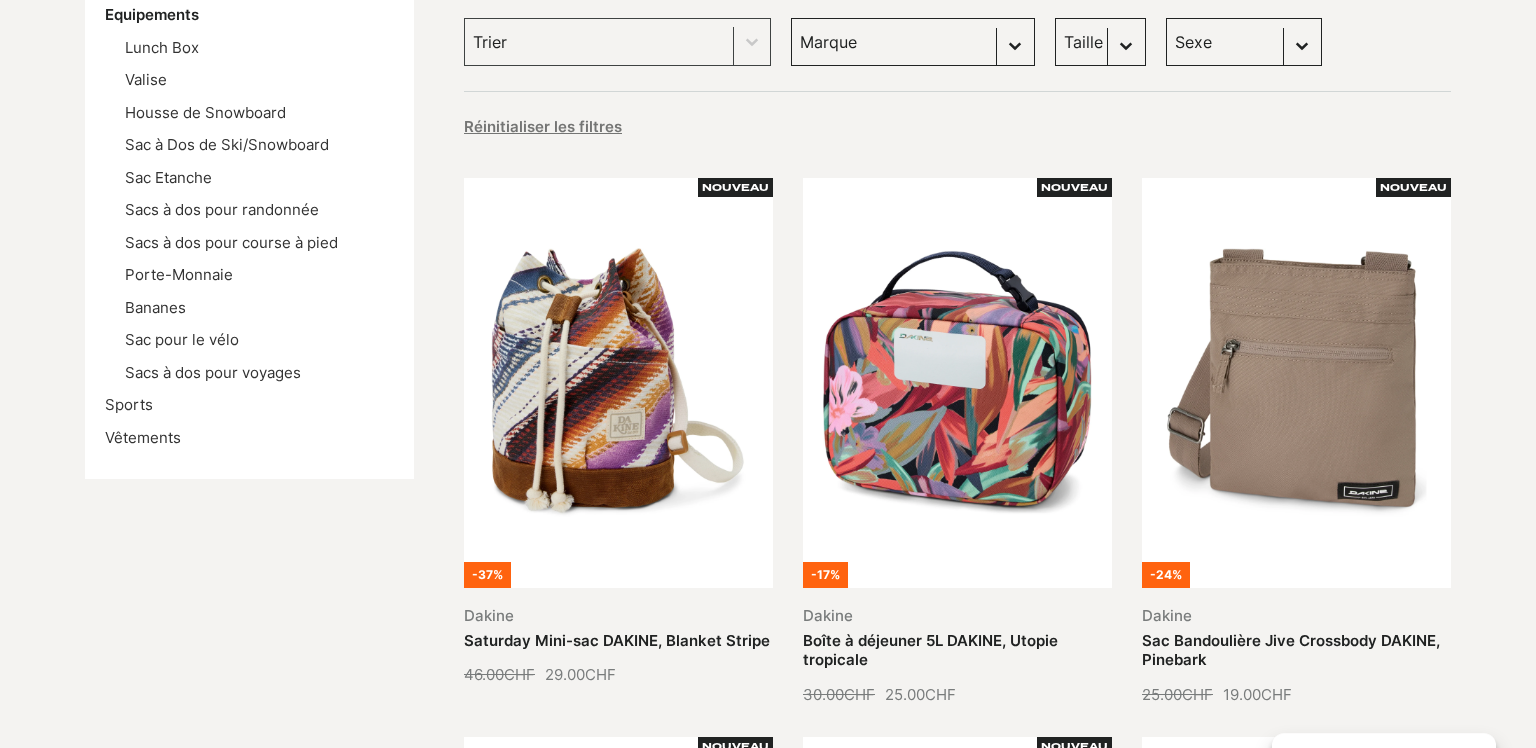 scroll, scrollTop: 484, scrollLeft: 0, axis: vertical 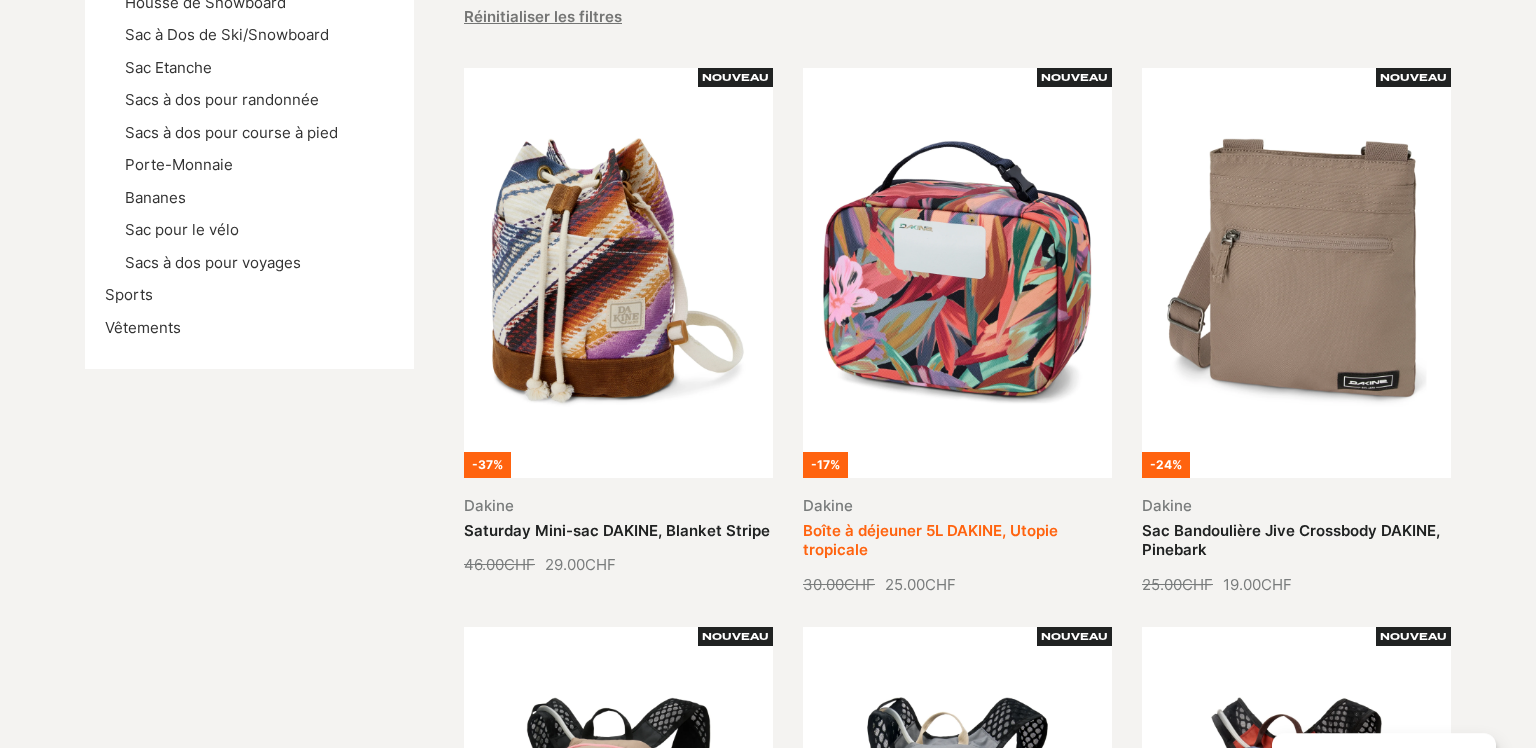click on "Boîte à déjeuner 5L DAKINE, Utopie tropicale" at bounding box center (930, 540) 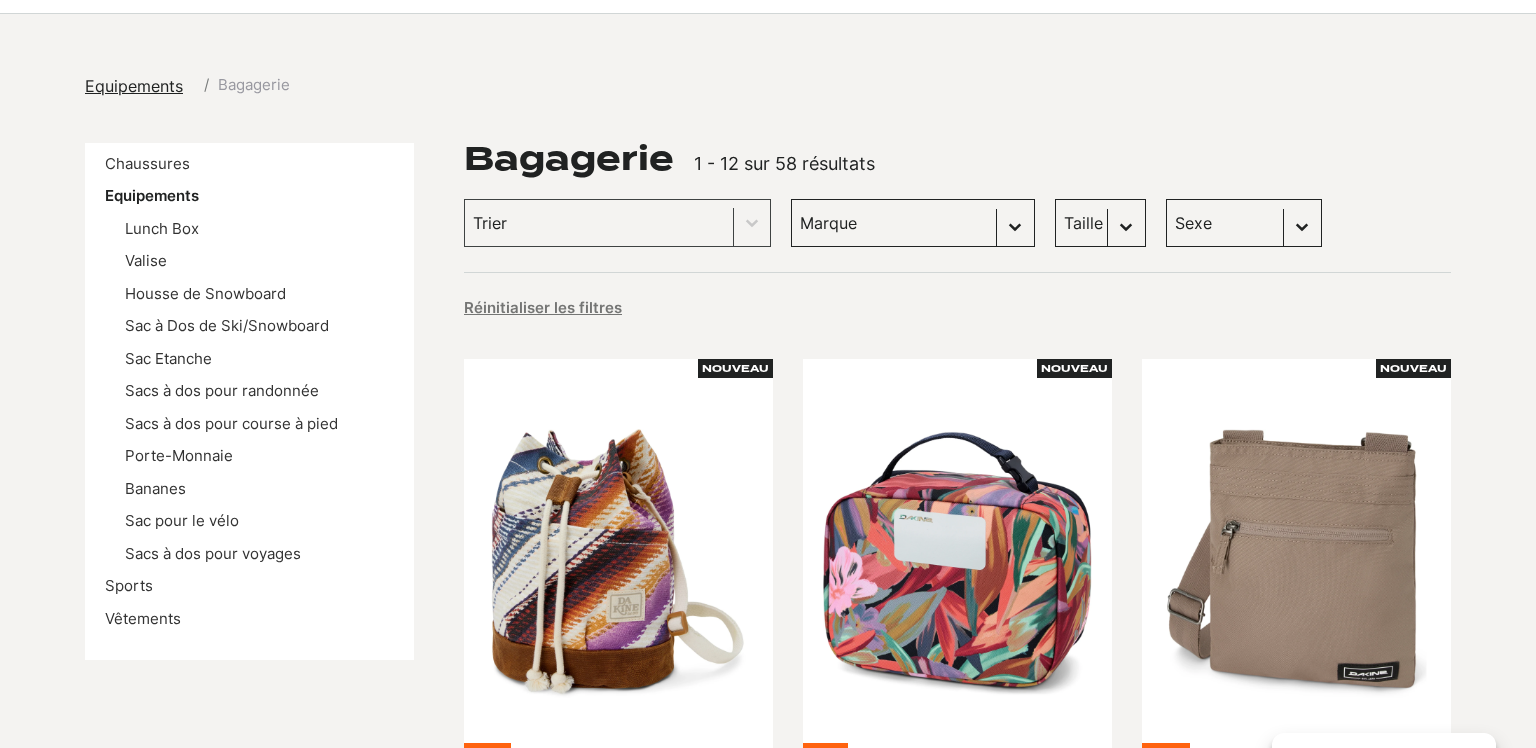 scroll, scrollTop: 484, scrollLeft: 0, axis: vertical 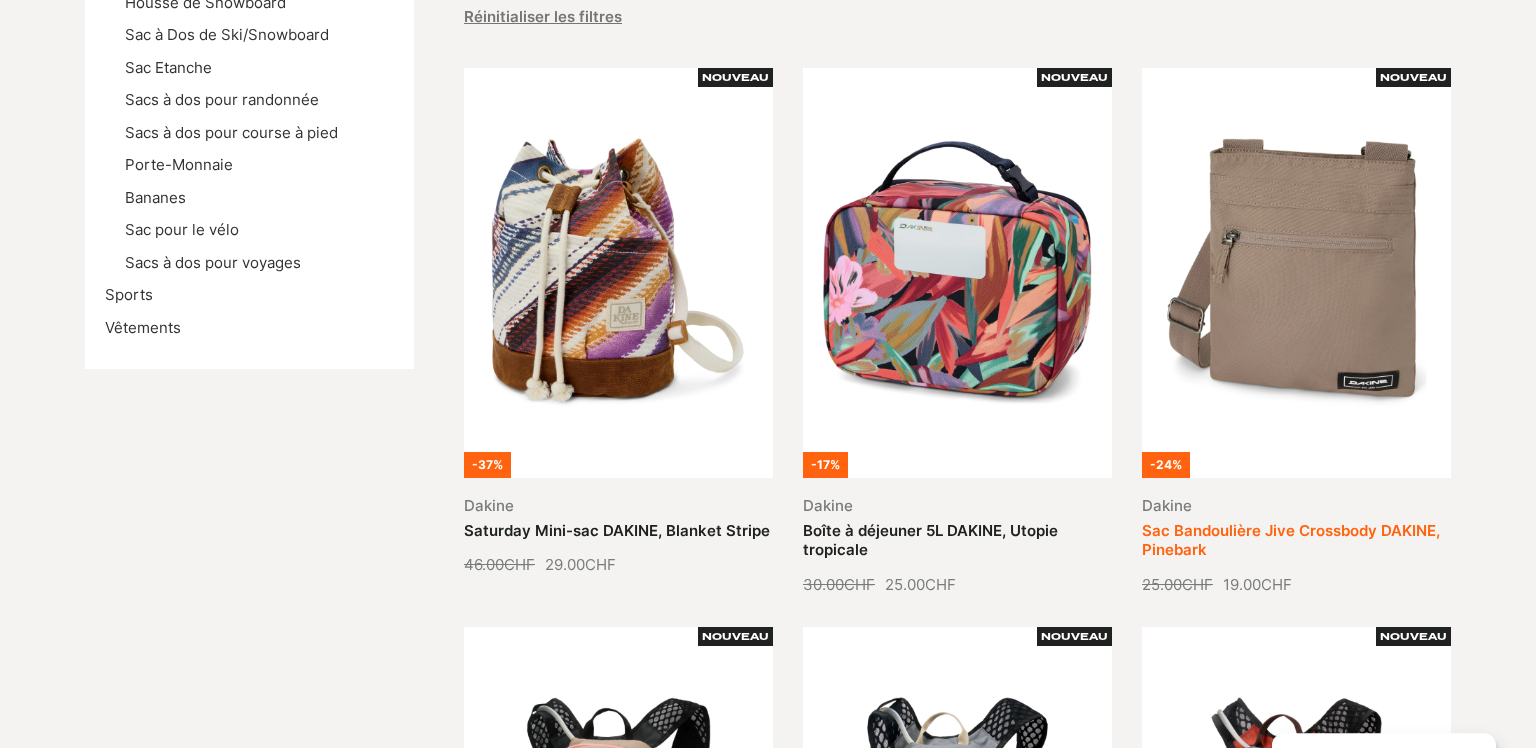 click on "Sac Bandoulière Jive Crossbody DAKINE, Pinebark" at bounding box center [1291, 540] 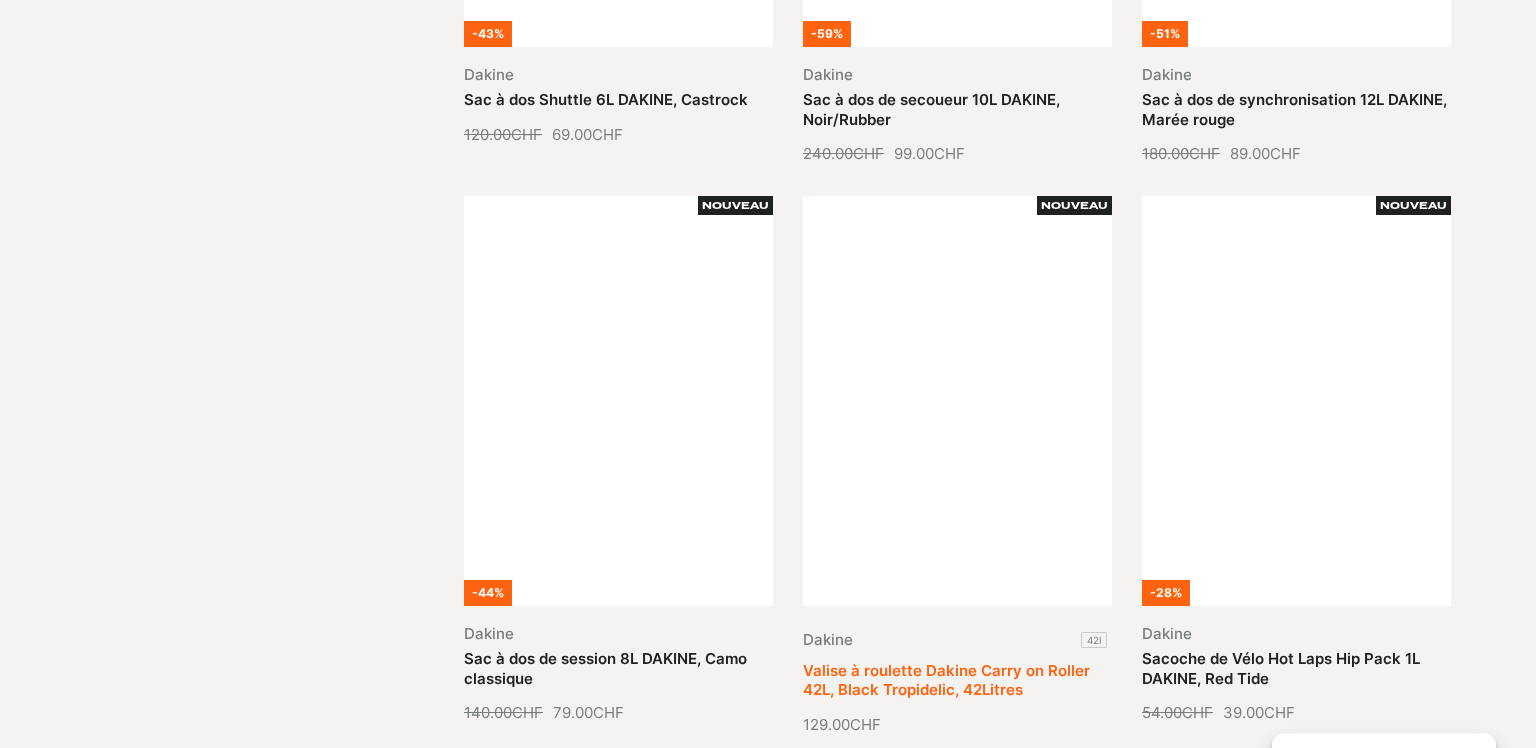 scroll, scrollTop: 2322, scrollLeft: 0, axis: vertical 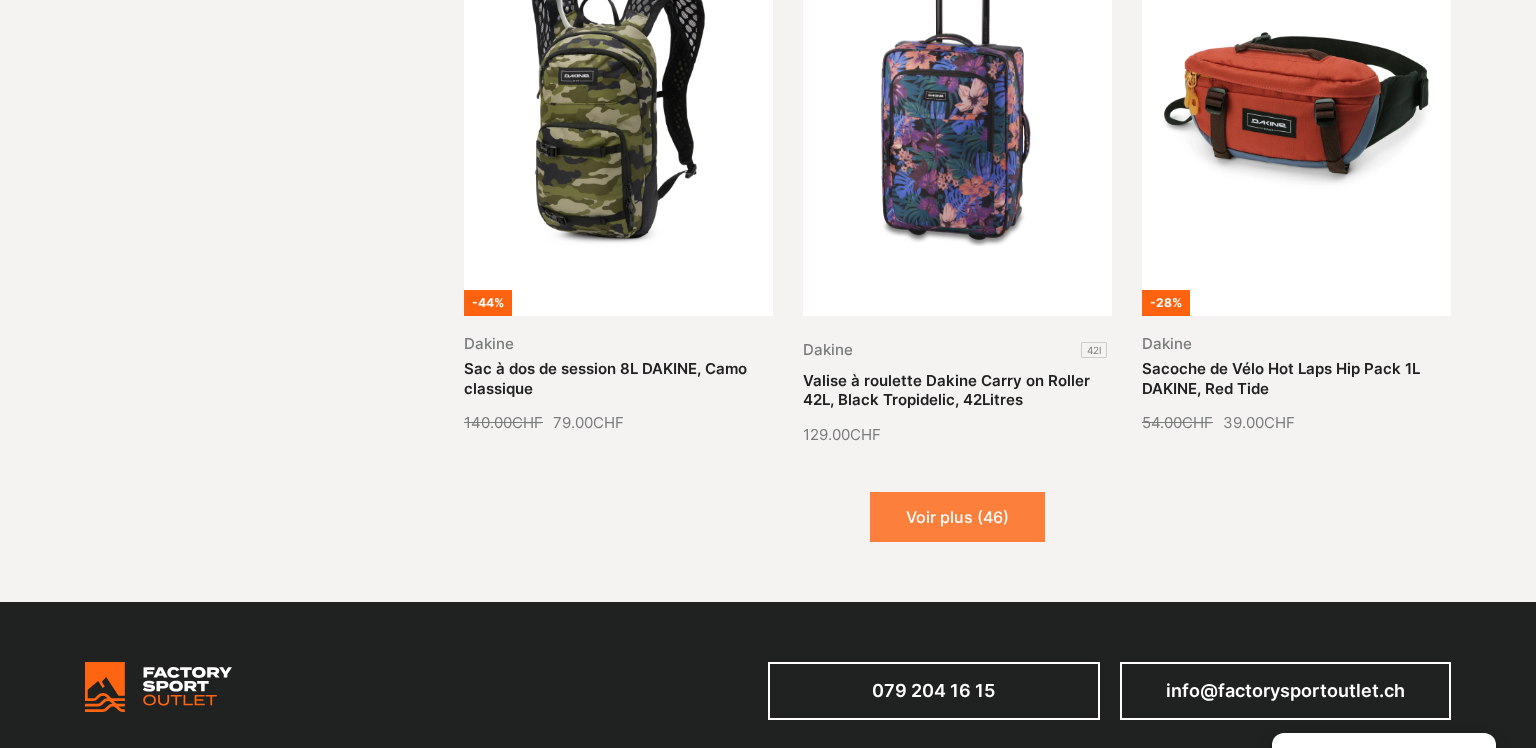 click on "Voir plus (46)" at bounding box center (957, 517) 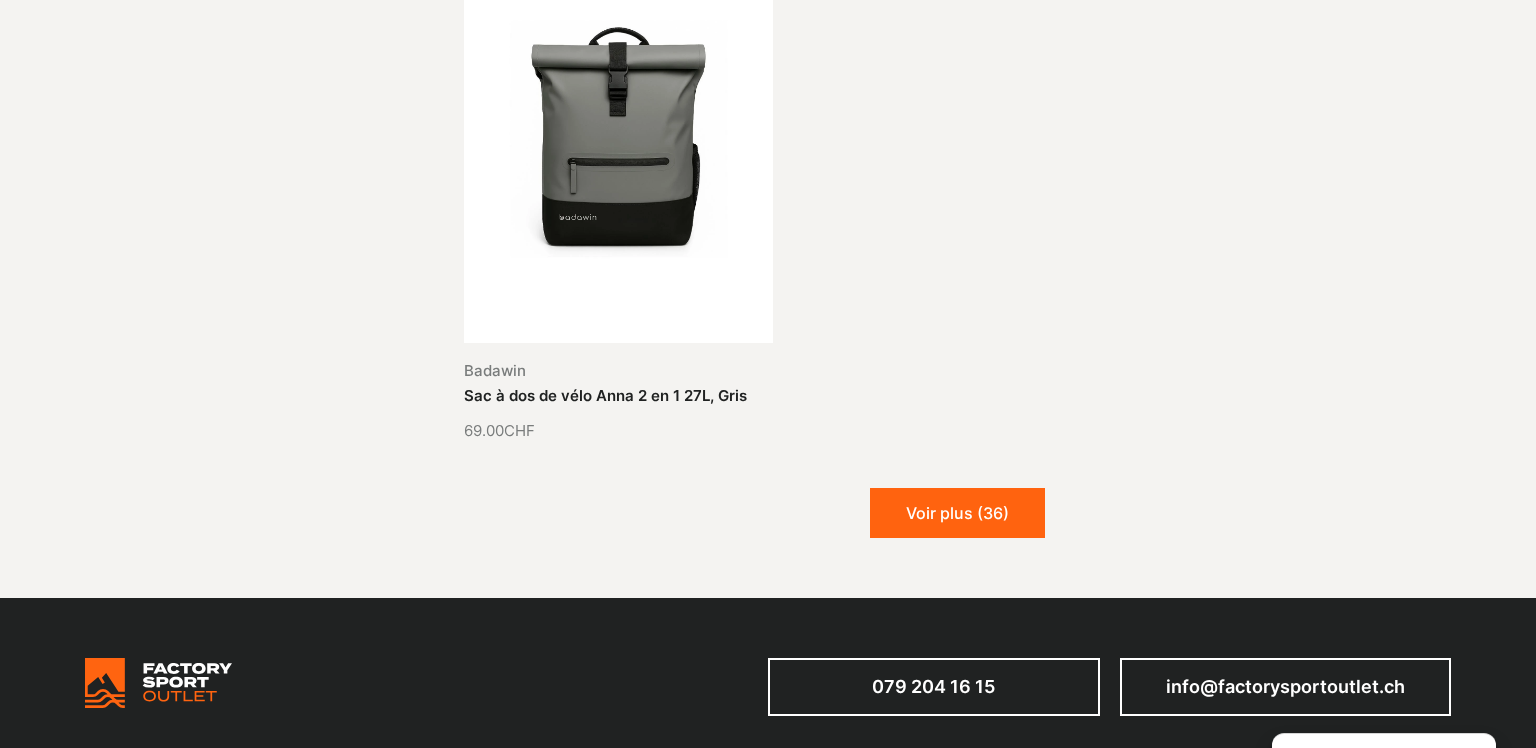 scroll, scrollTop: 4547, scrollLeft: 0, axis: vertical 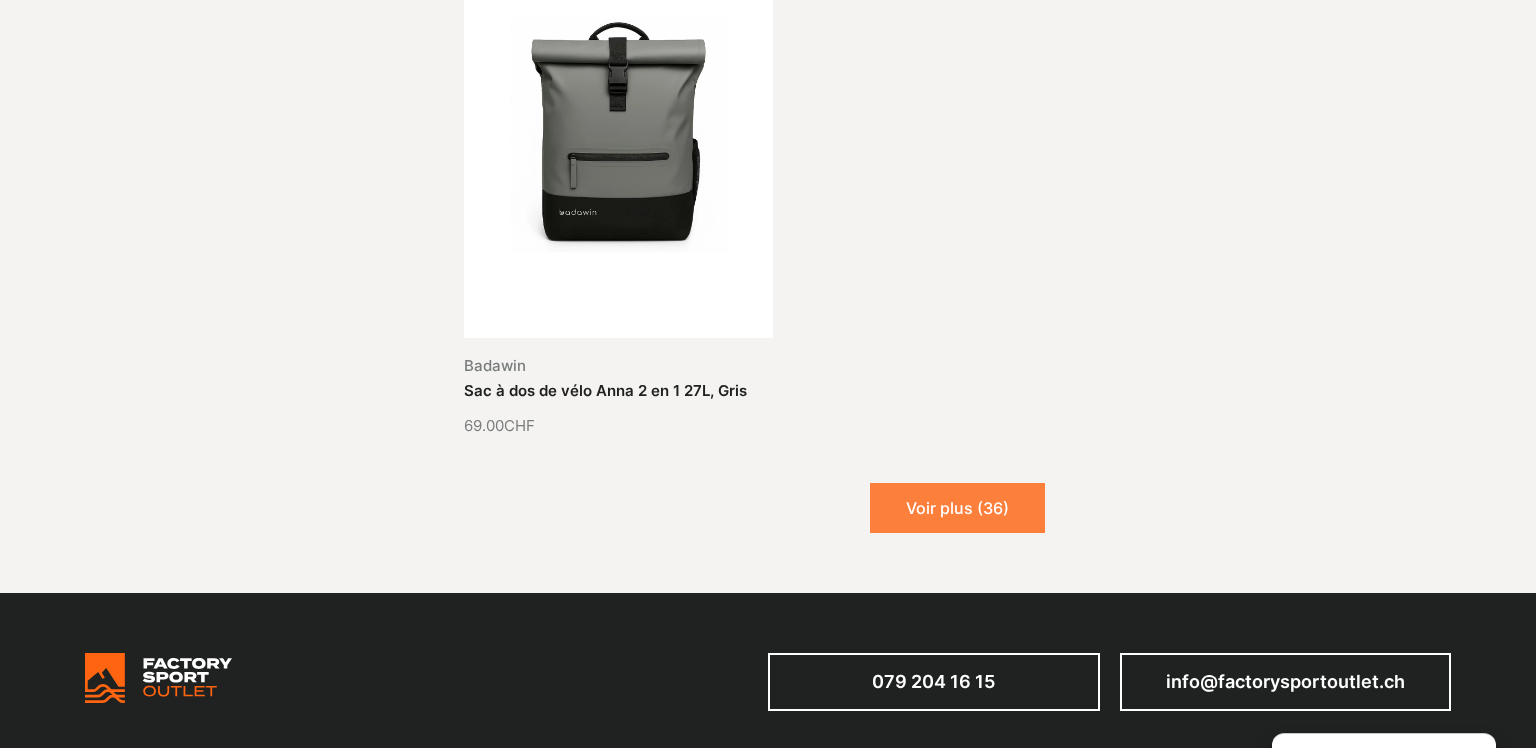 click on "Voir plus (36)" at bounding box center (957, 508) 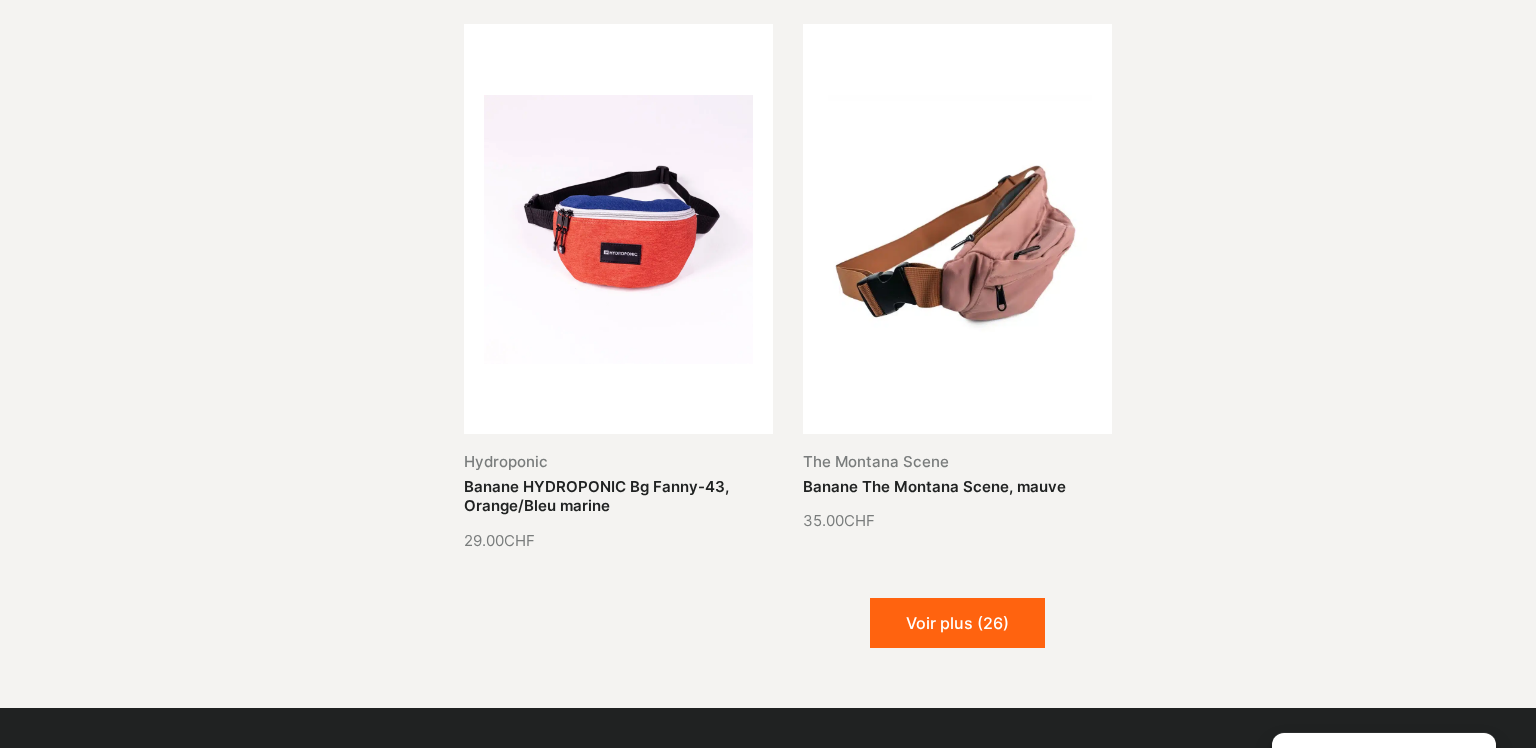 scroll, scrollTop: 6192, scrollLeft: 0, axis: vertical 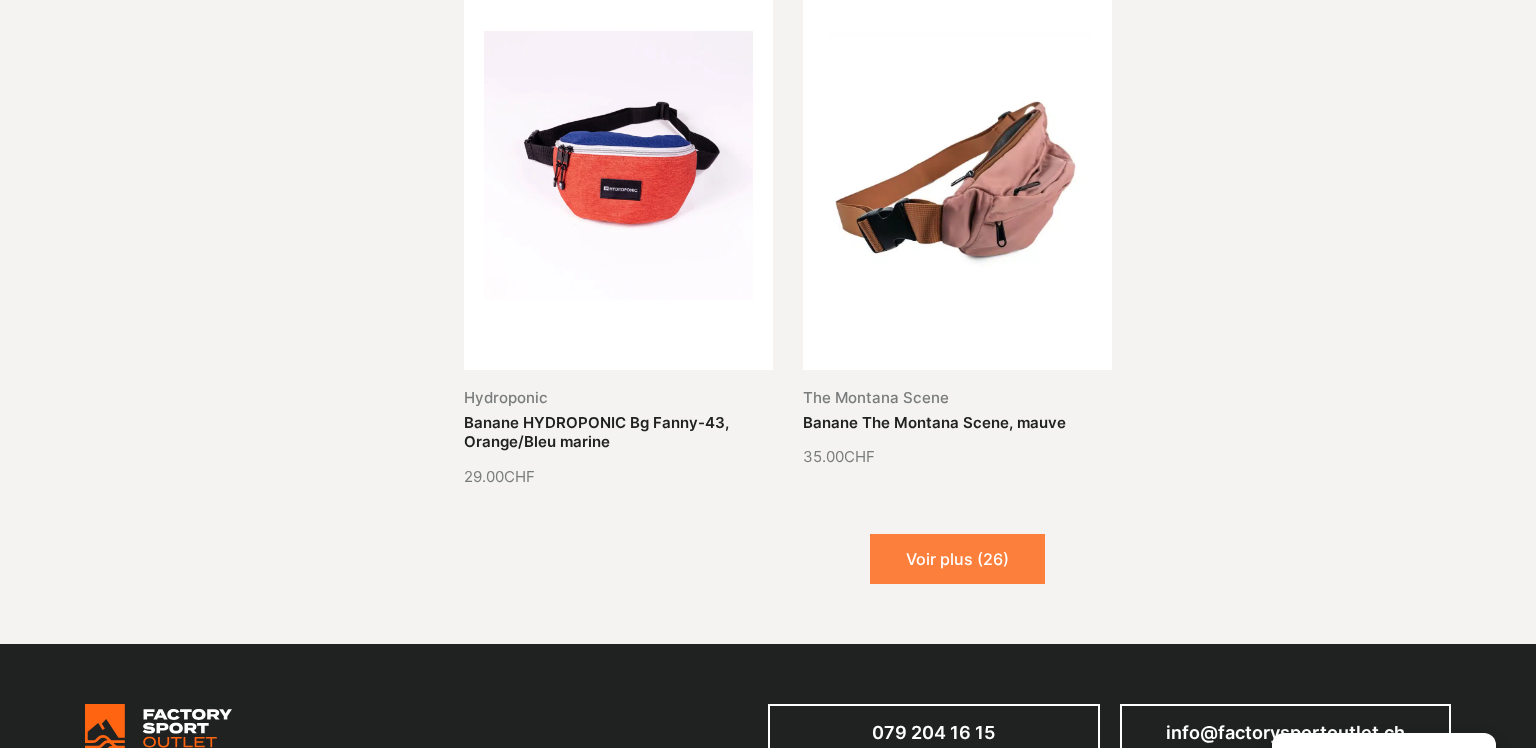 click on "Voir plus (26)" at bounding box center (957, 559) 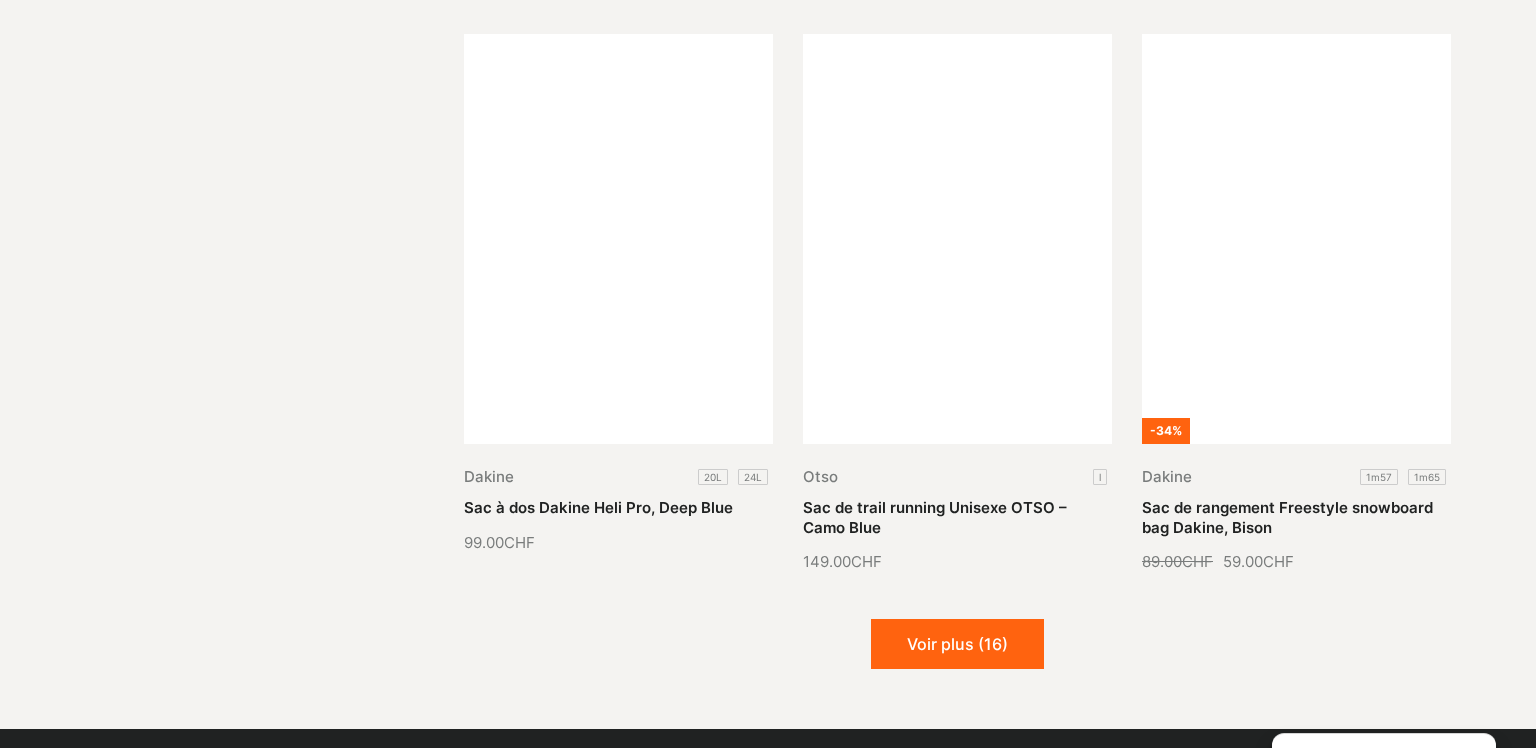 scroll, scrollTop: 7837, scrollLeft: 0, axis: vertical 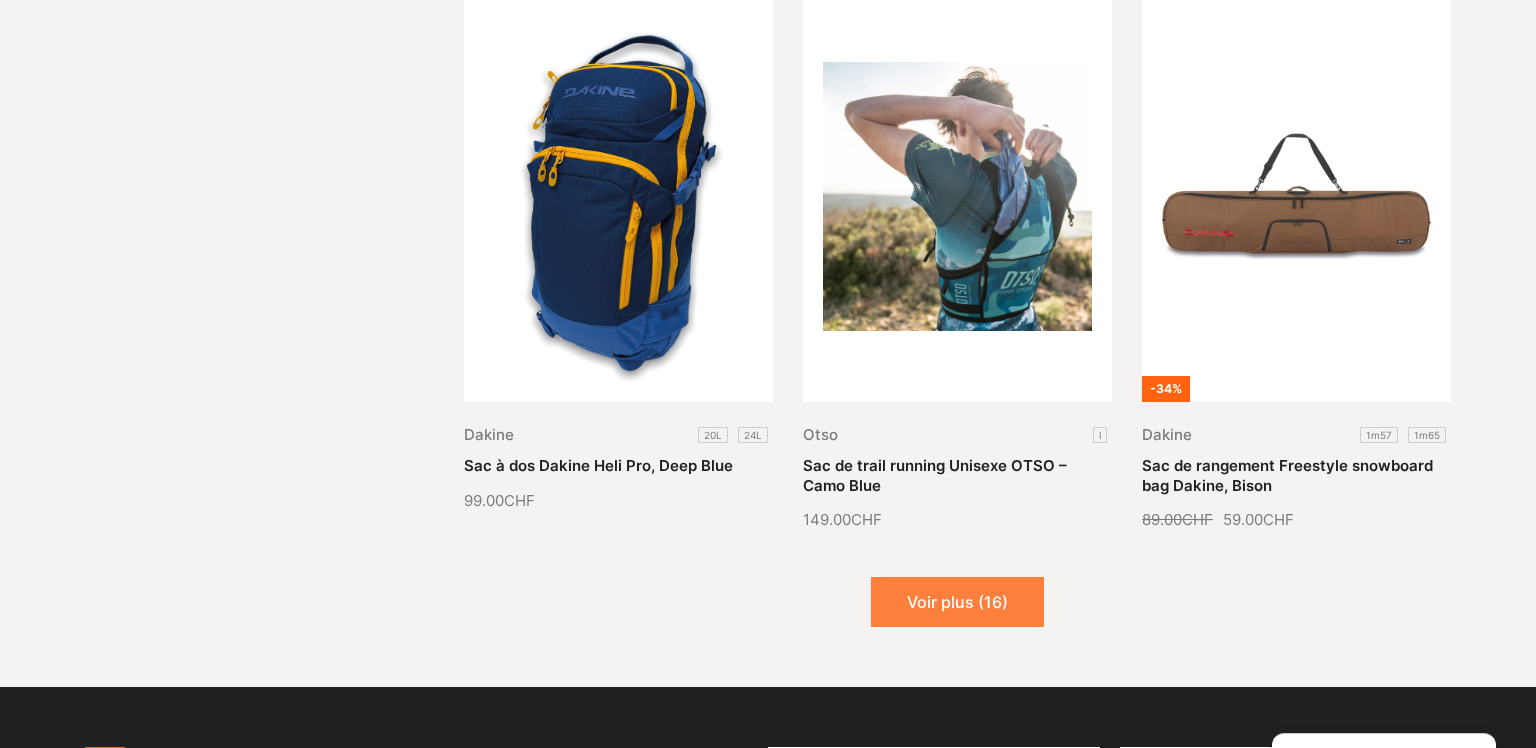 click on "Voir plus (16)" at bounding box center (957, 602) 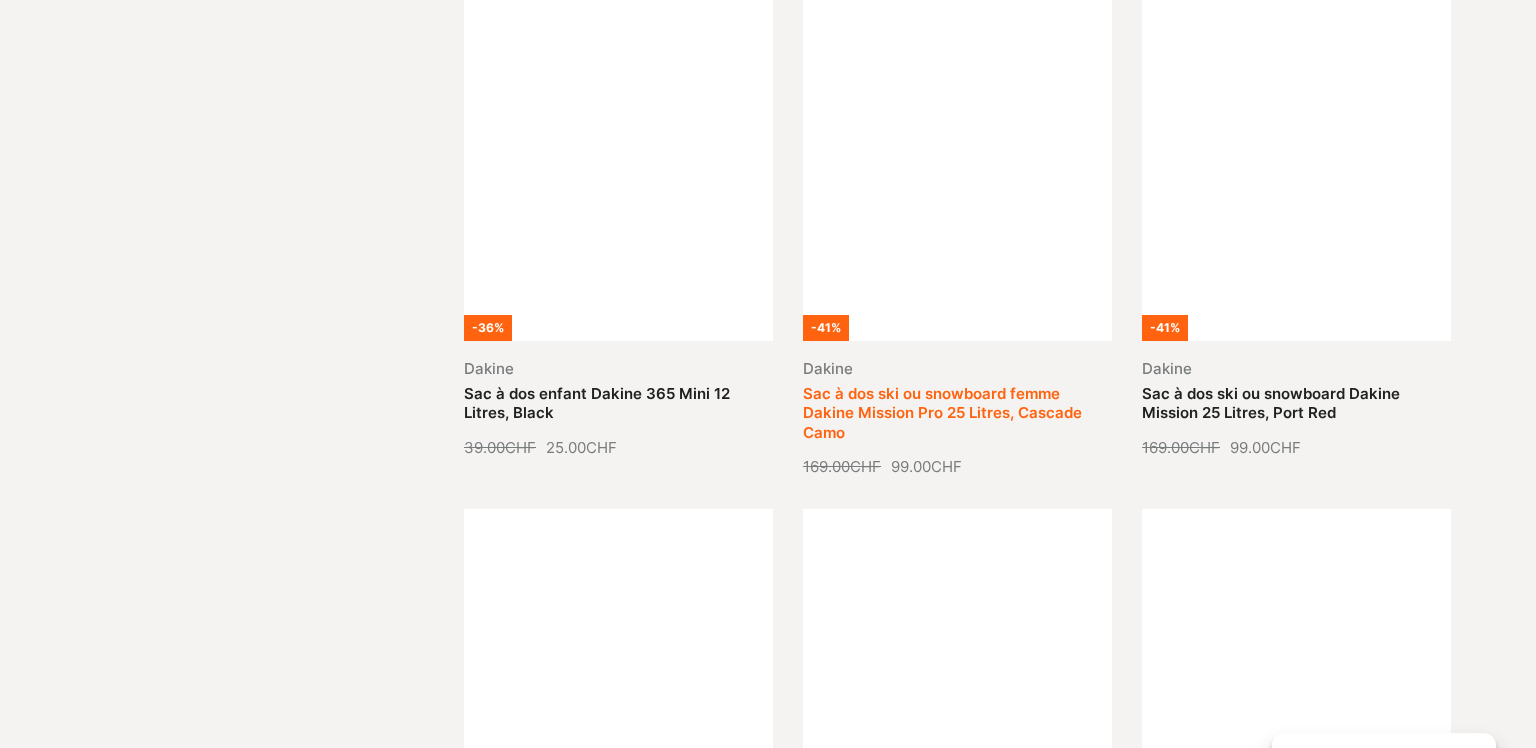 scroll, scrollTop: 8514, scrollLeft: 0, axis: vertical 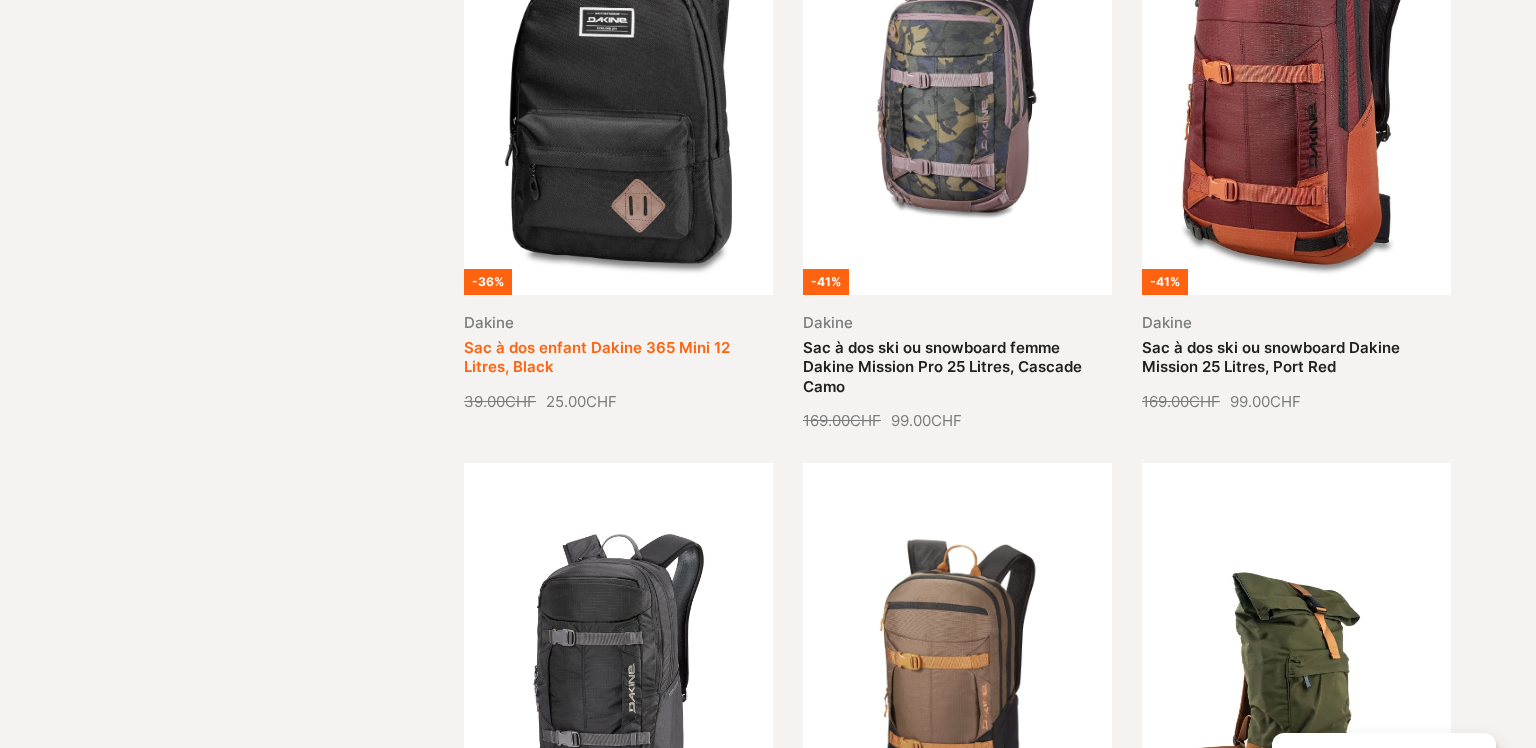 click on "Sac à dos enfant Dakine 365 Mini 12 Litres, Black" at bounding box center (597, 357) 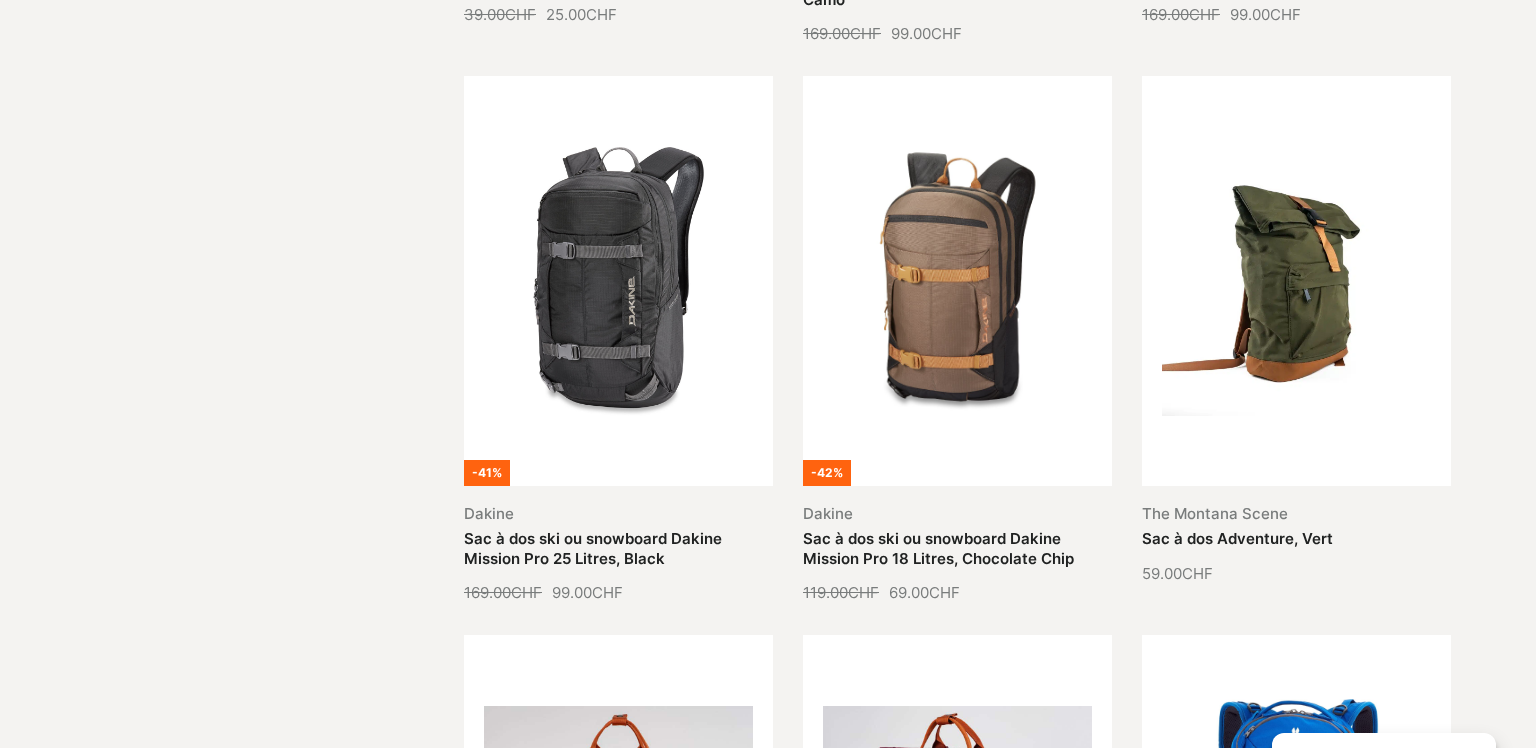 scroll, scrollTop: 8417, scrollLeft: 0, axis: vertical 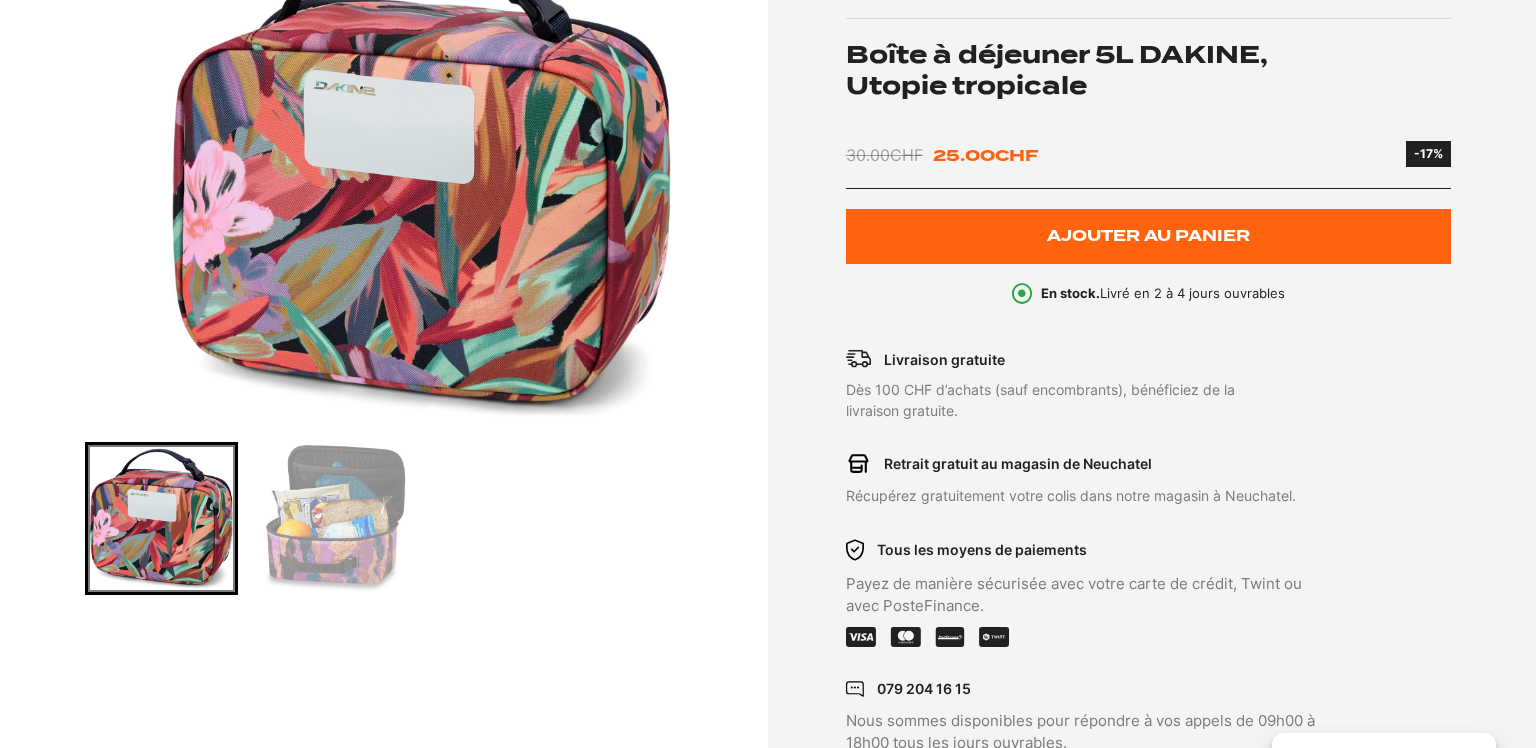 click at bounding box center (334, 518) 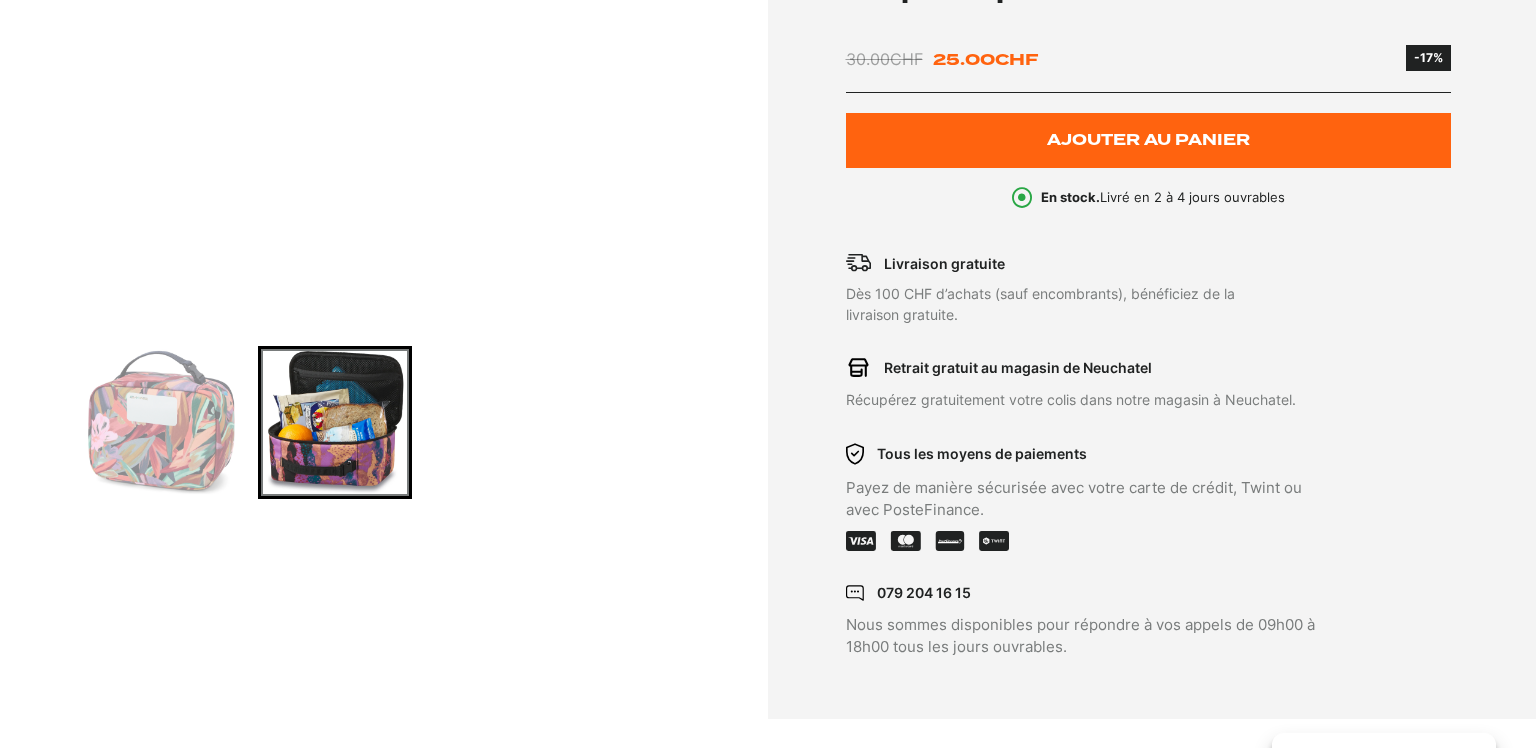 scroll, scrollTop: 193, scrollLeft: 0, axis: vertical 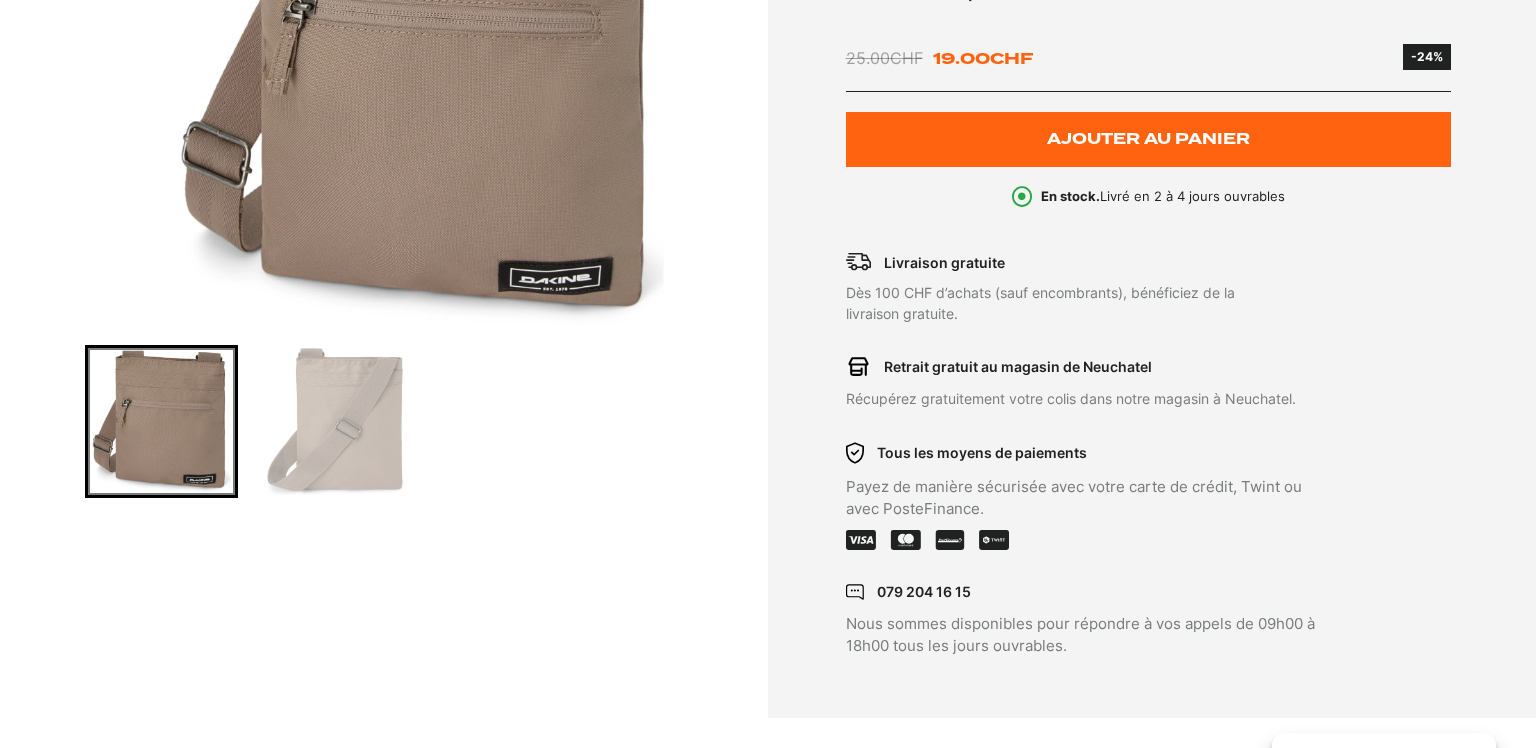 click at bounding box center [334, 421] 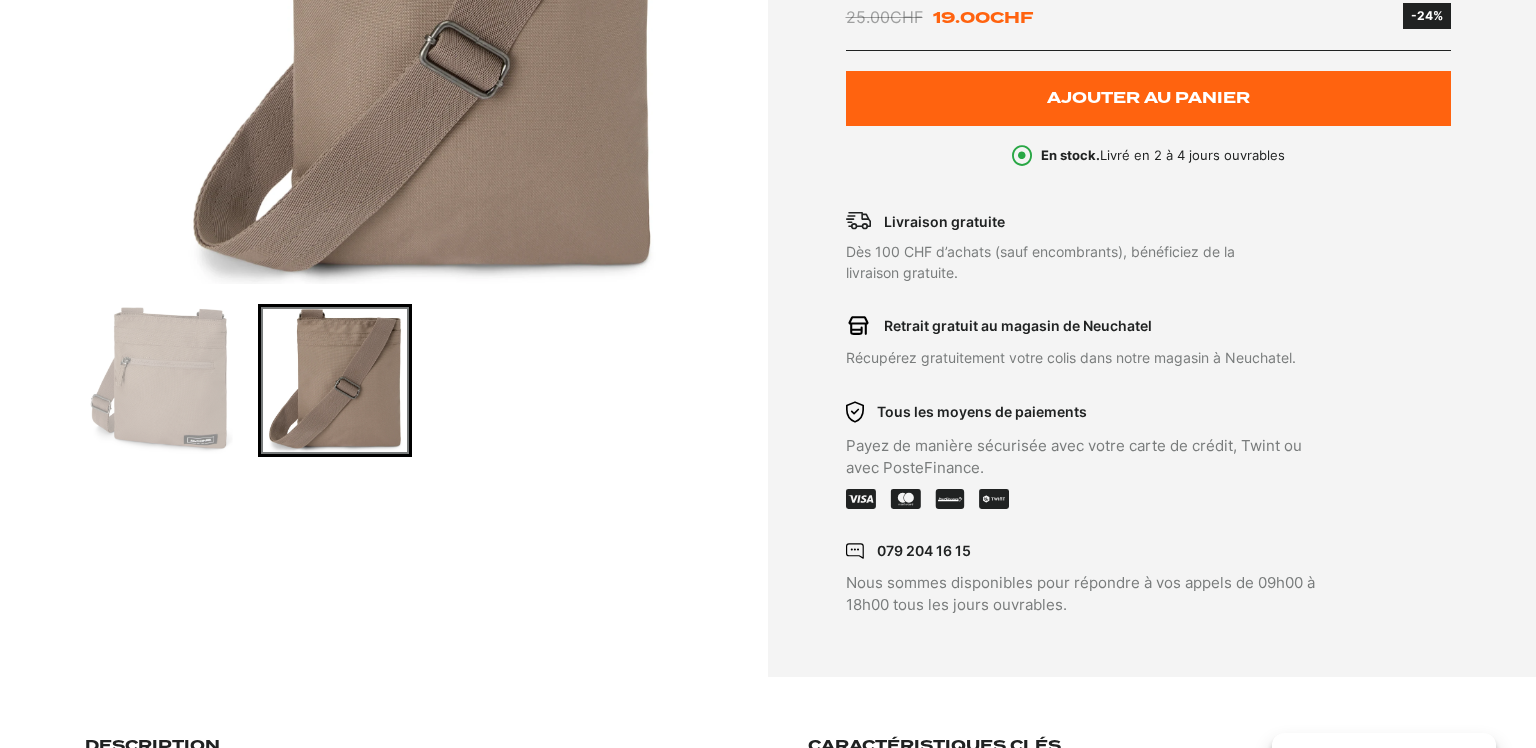 scroll, scrollTop: 387, scrollLeft: 0, axis: vertical 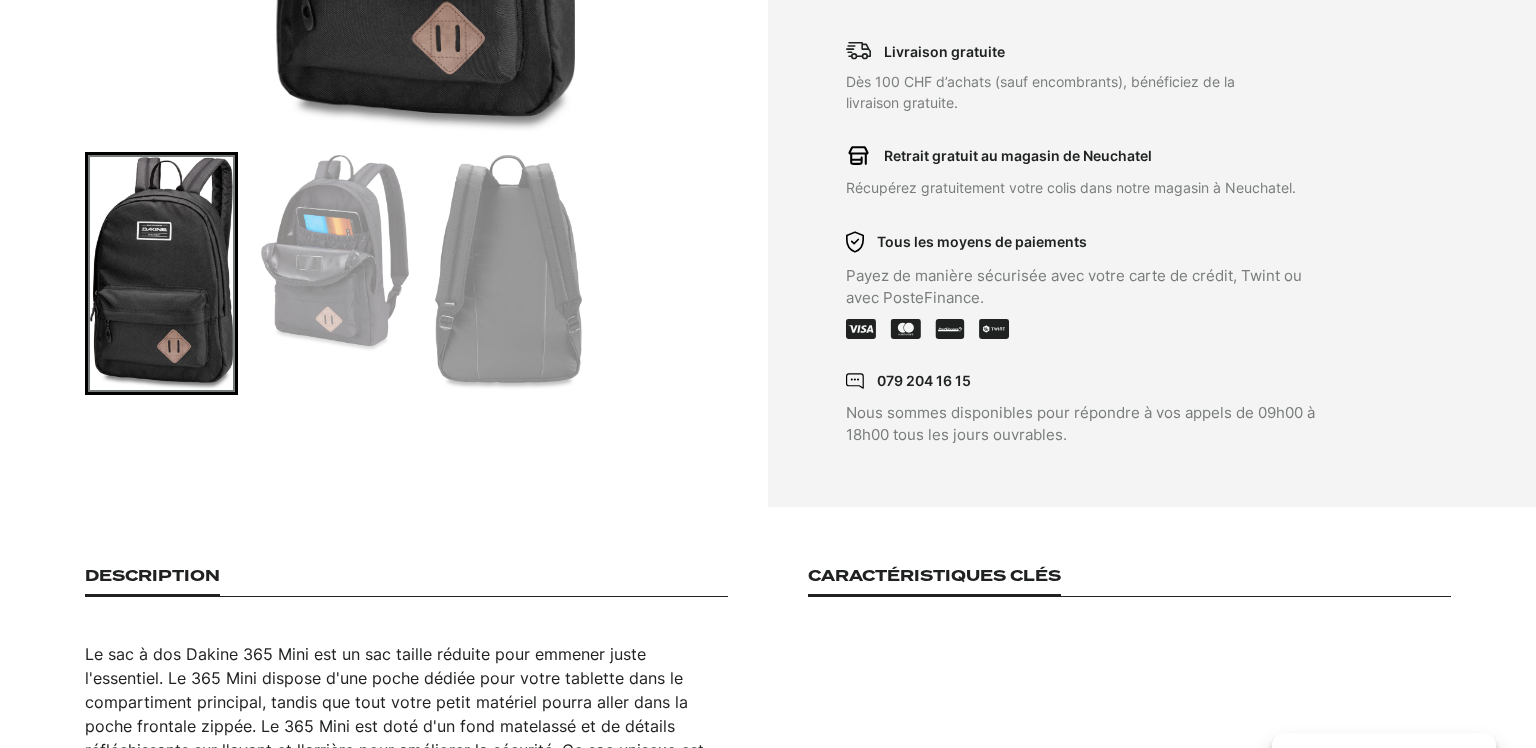 click on "Caractéristiques clés" at bounding box center (934, 581) 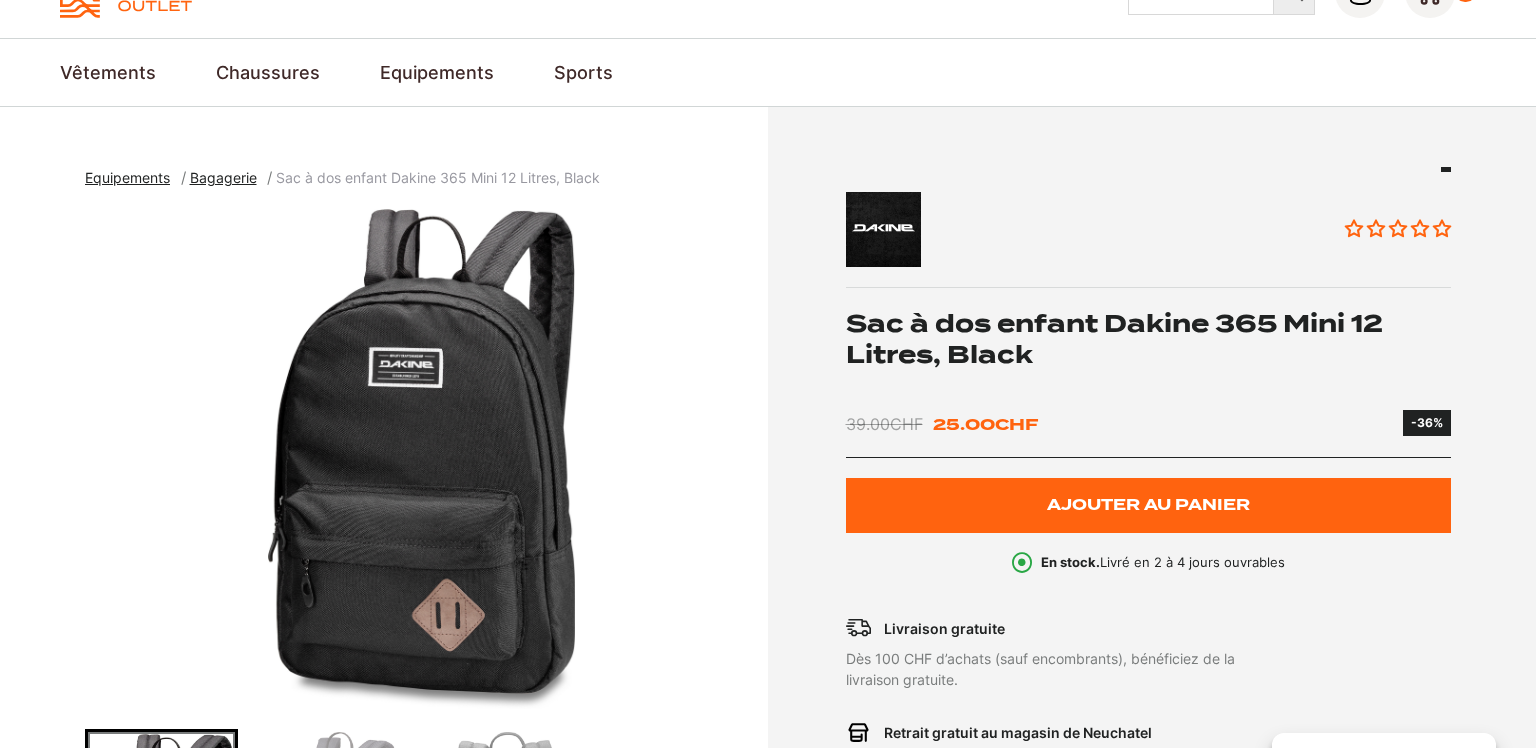scroll, scrollTop: 0, scrollLeft: 0, axis: both 